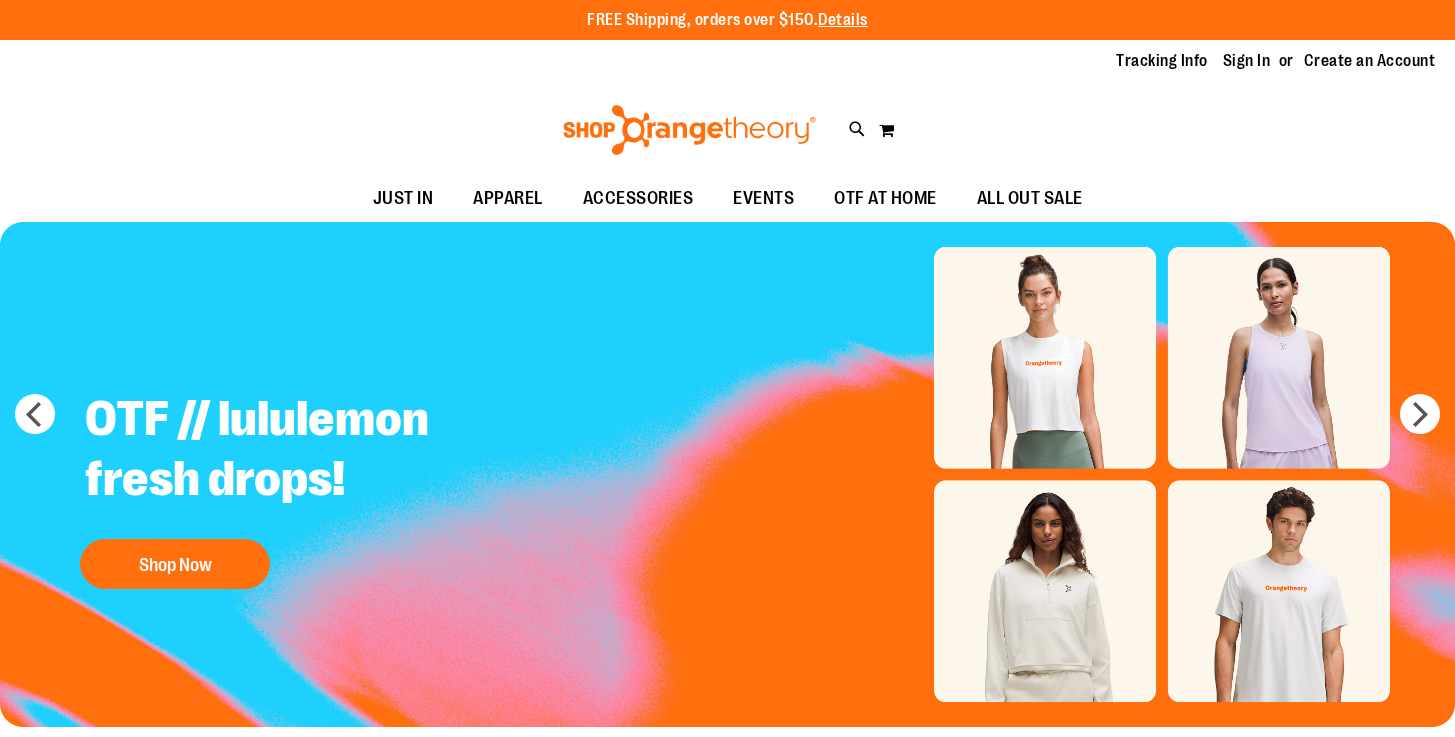 scroll, scrollTop: 0, scrollLeft: 0, axis: both 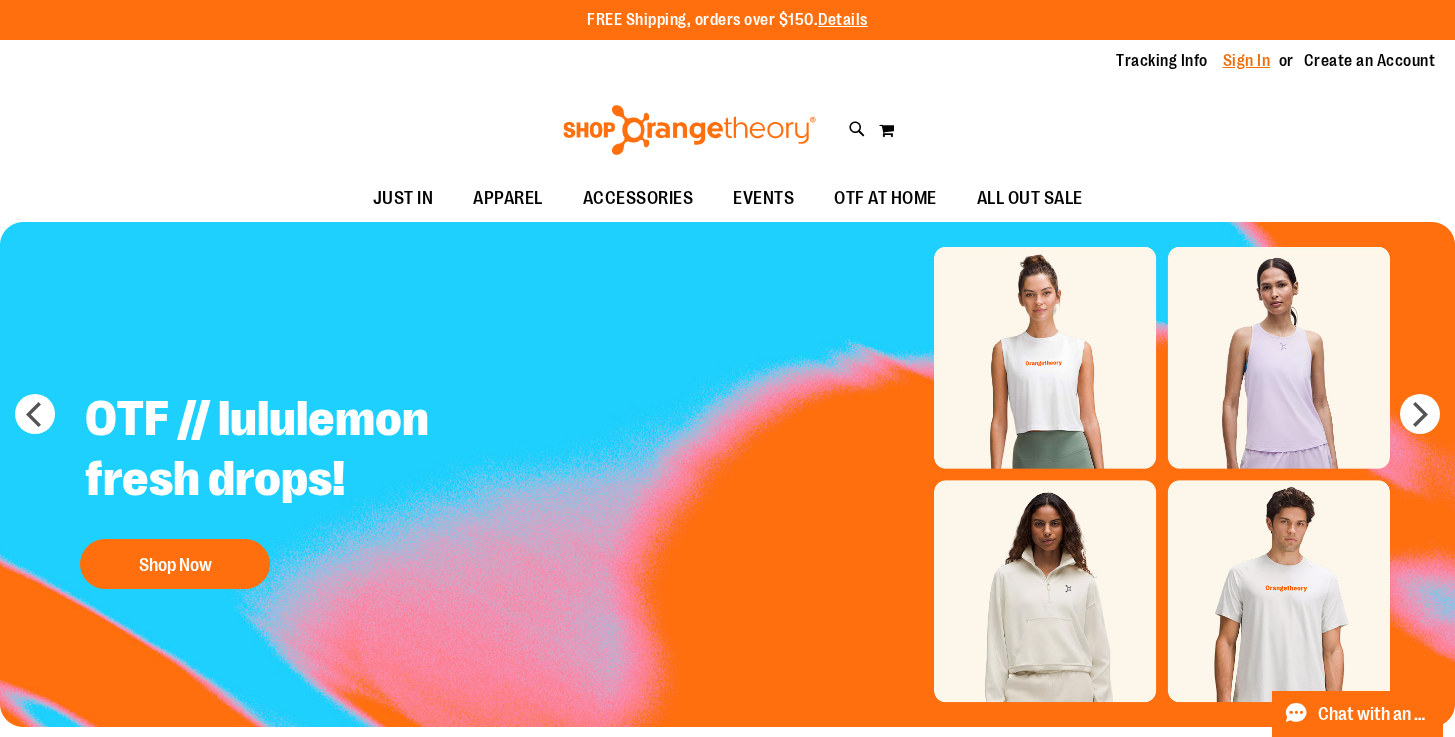 click on "Sign In" at bounding box center [1247, 61] 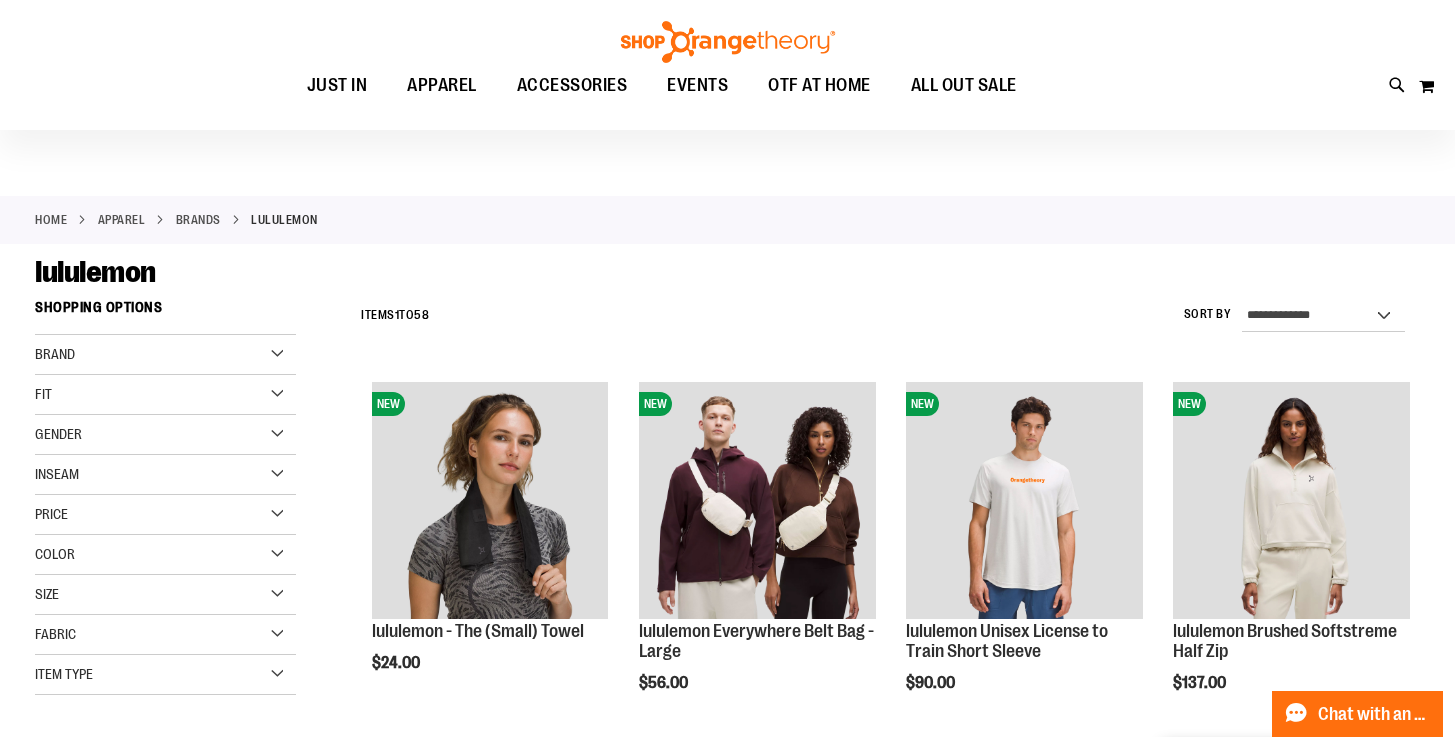 scroll, scrollTop: 14, scrollLeft: 0, axis: vertical 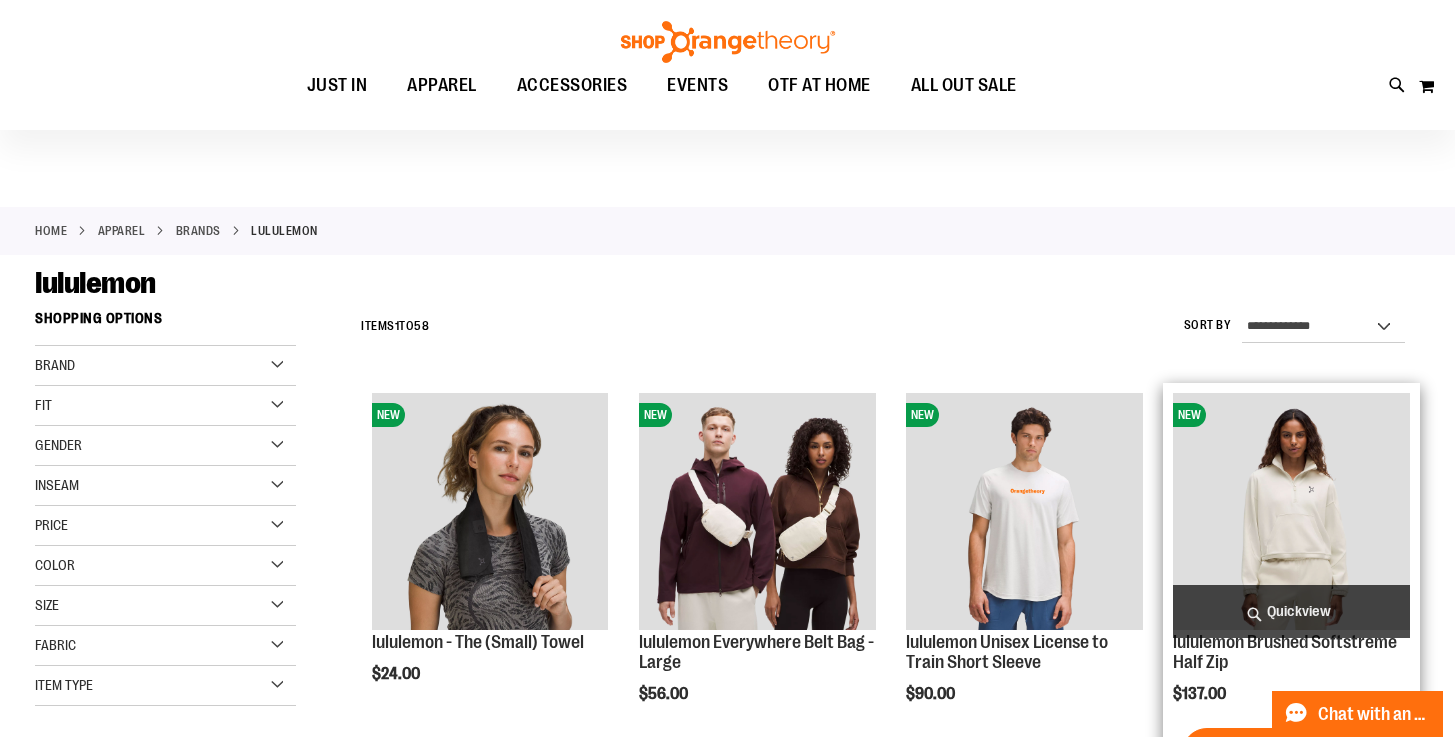 click at bounding box center (1291, 511) 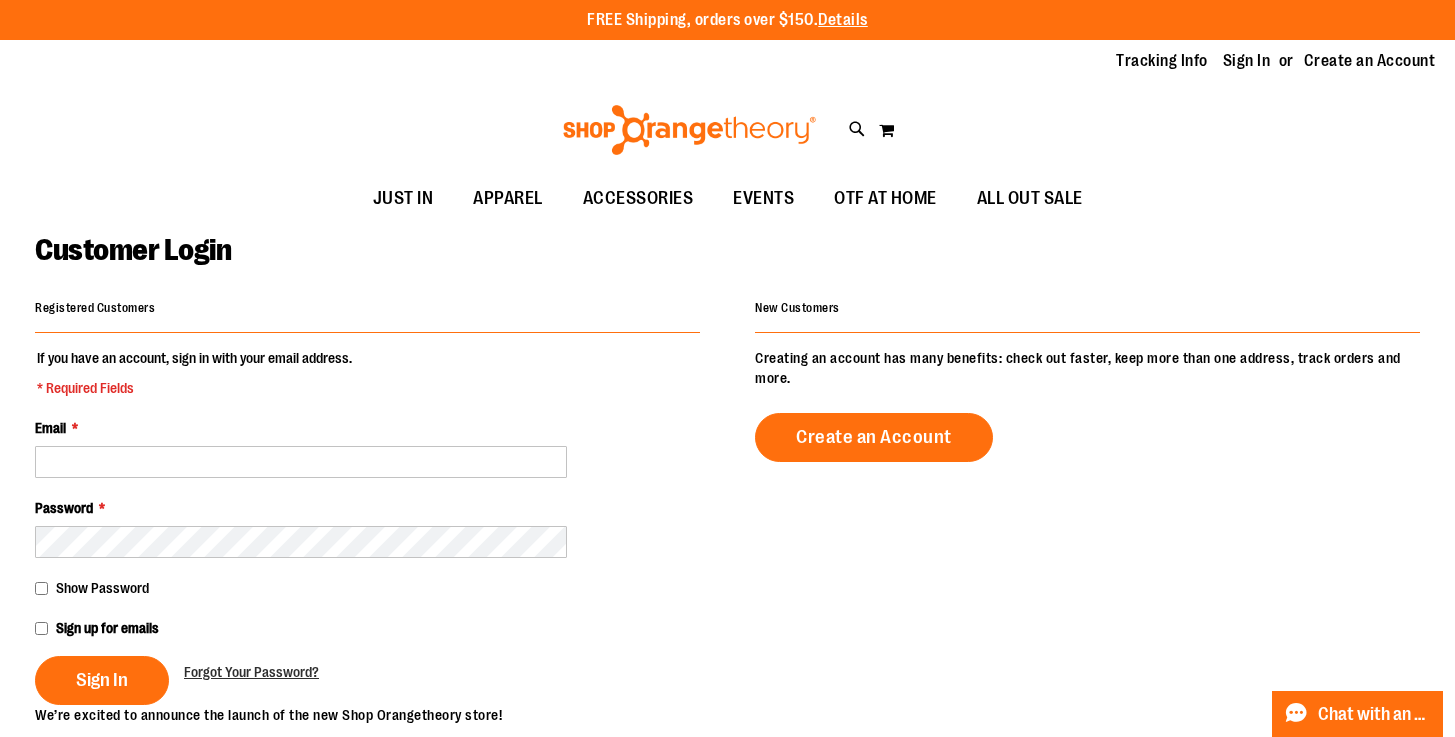 scroll, scrollTop: 0, scrollLeft: 0, axis: both 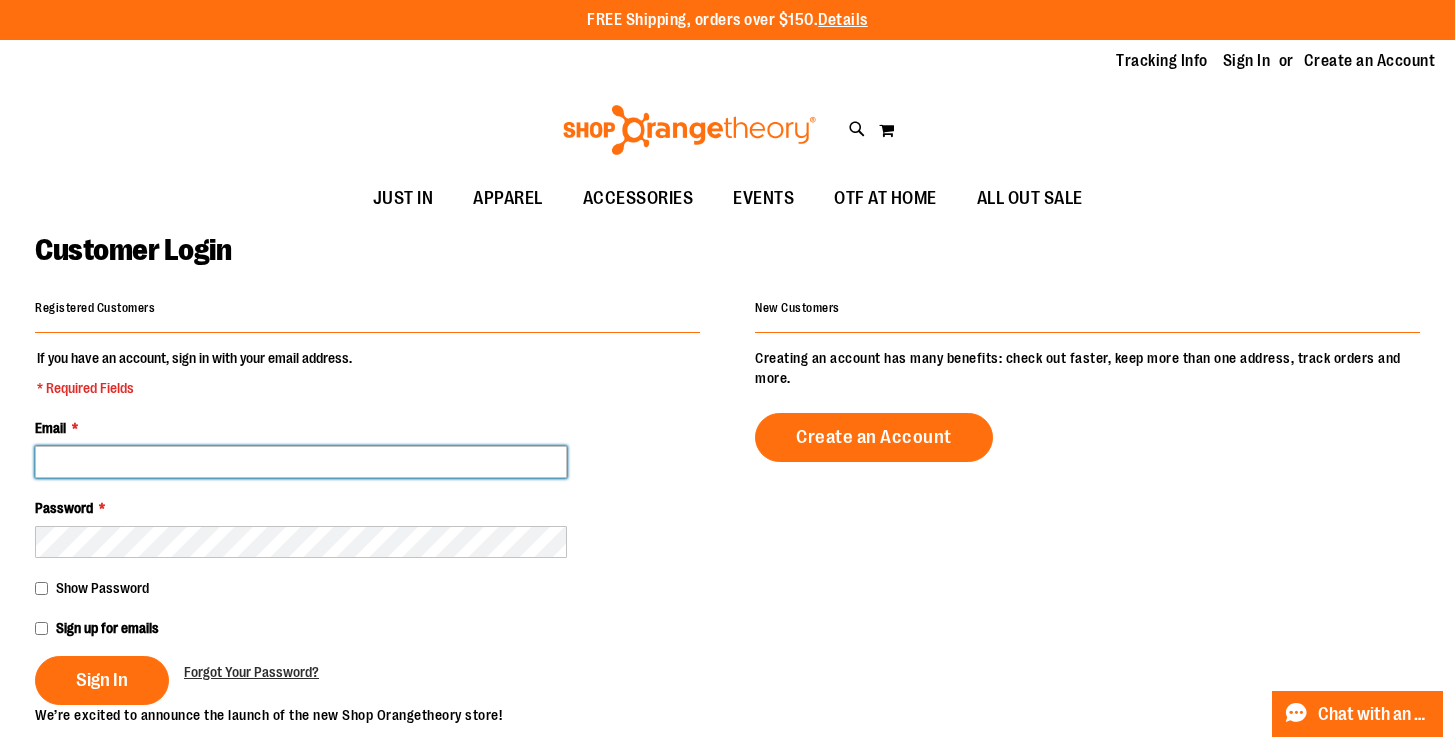 click on "Email *" at bounding box center (301, 462) 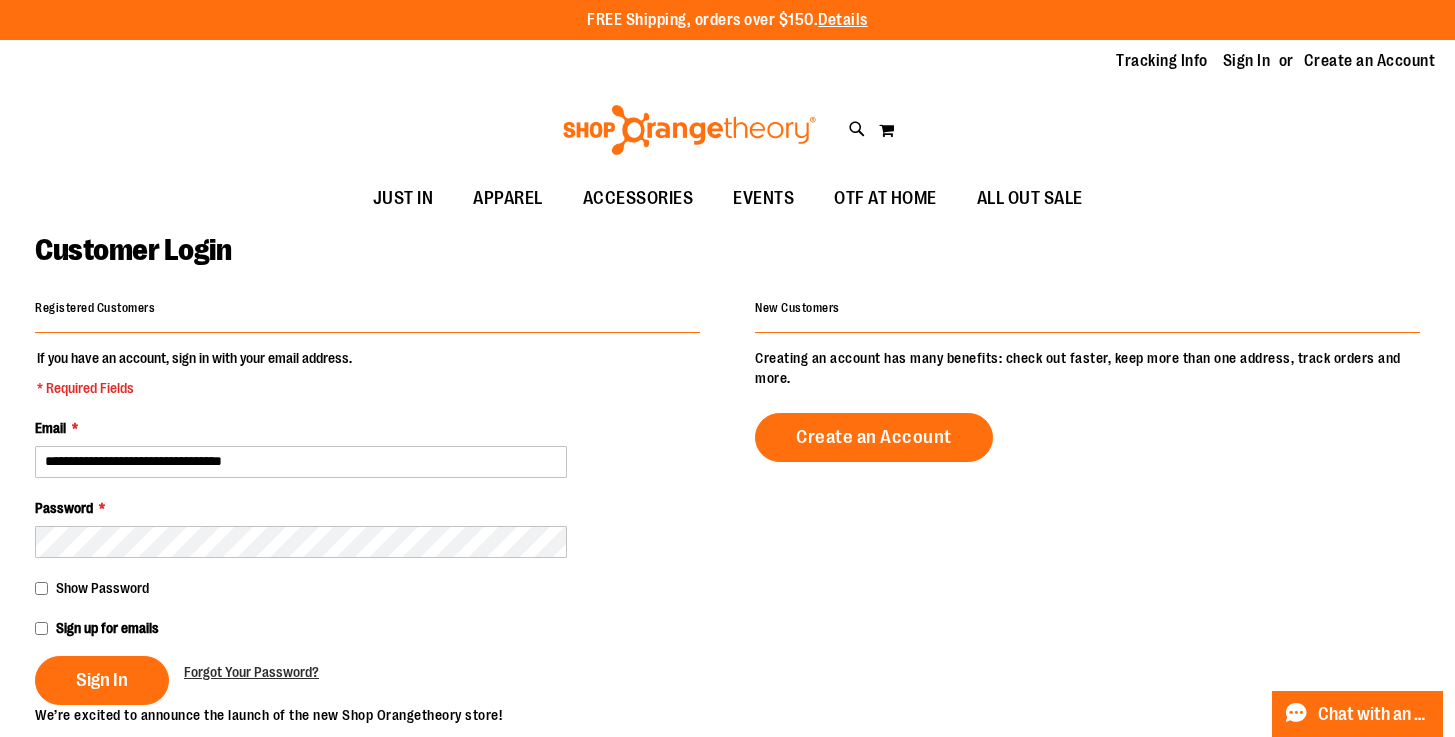 click on "**********" at bounding box center [367, 526] 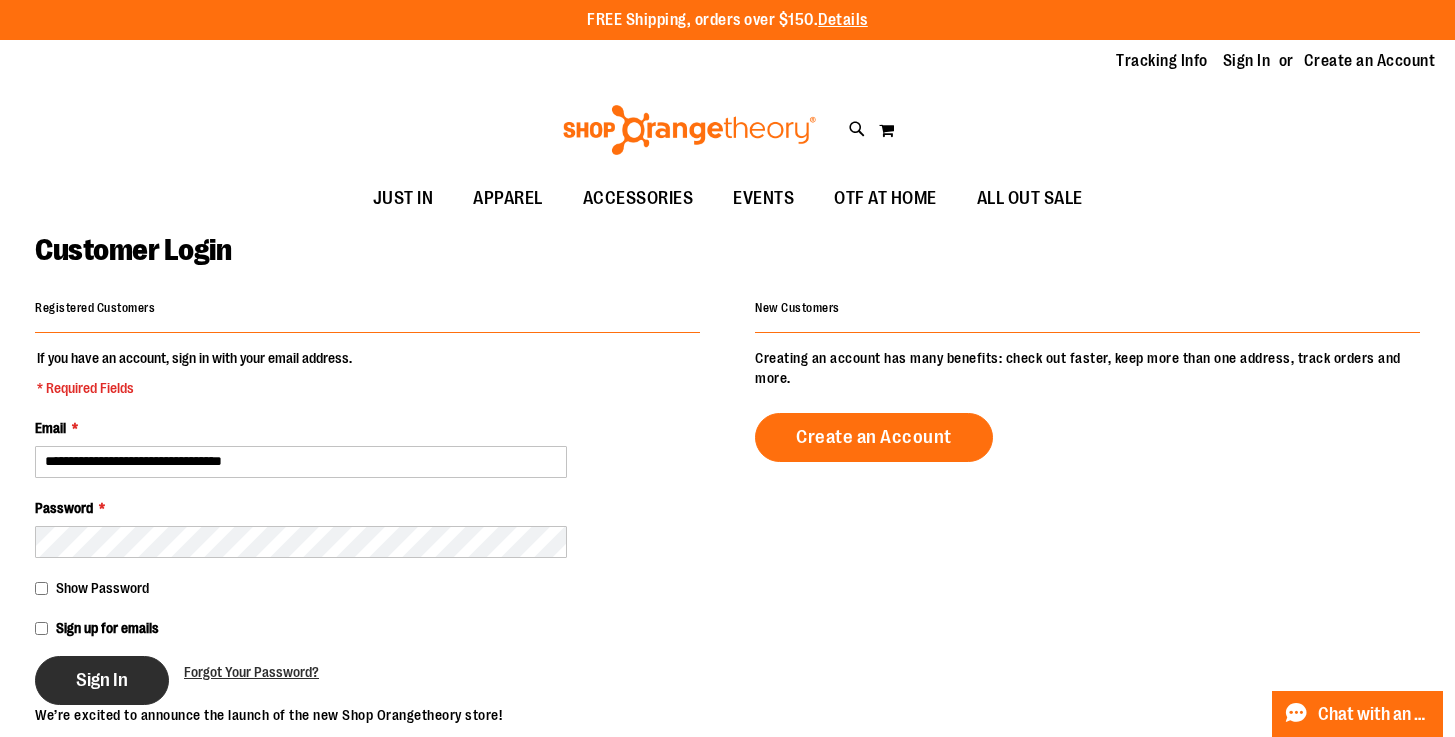 click on "Sign In" at bounding box center [102, 680] 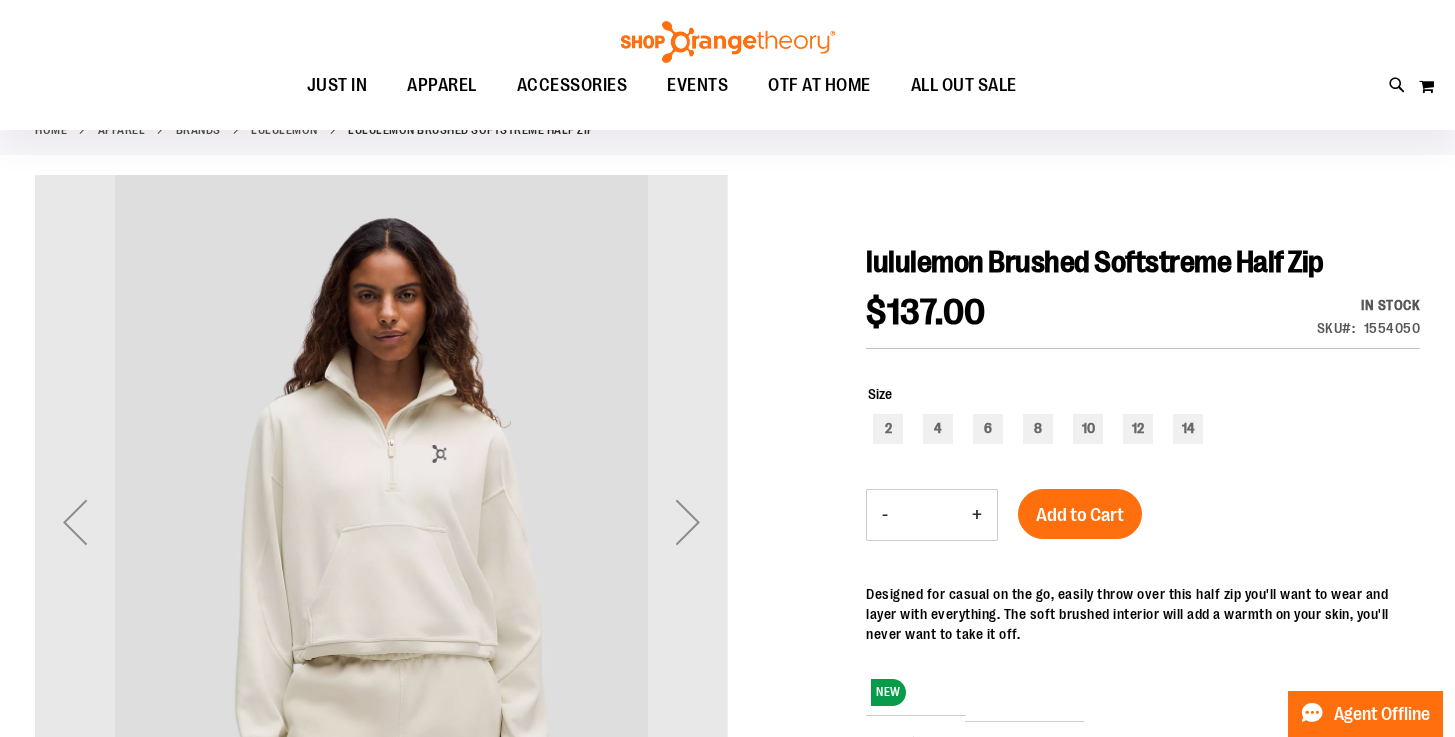 scroll, scrollTop: 273, scrollLeft: 0, axis: vertical 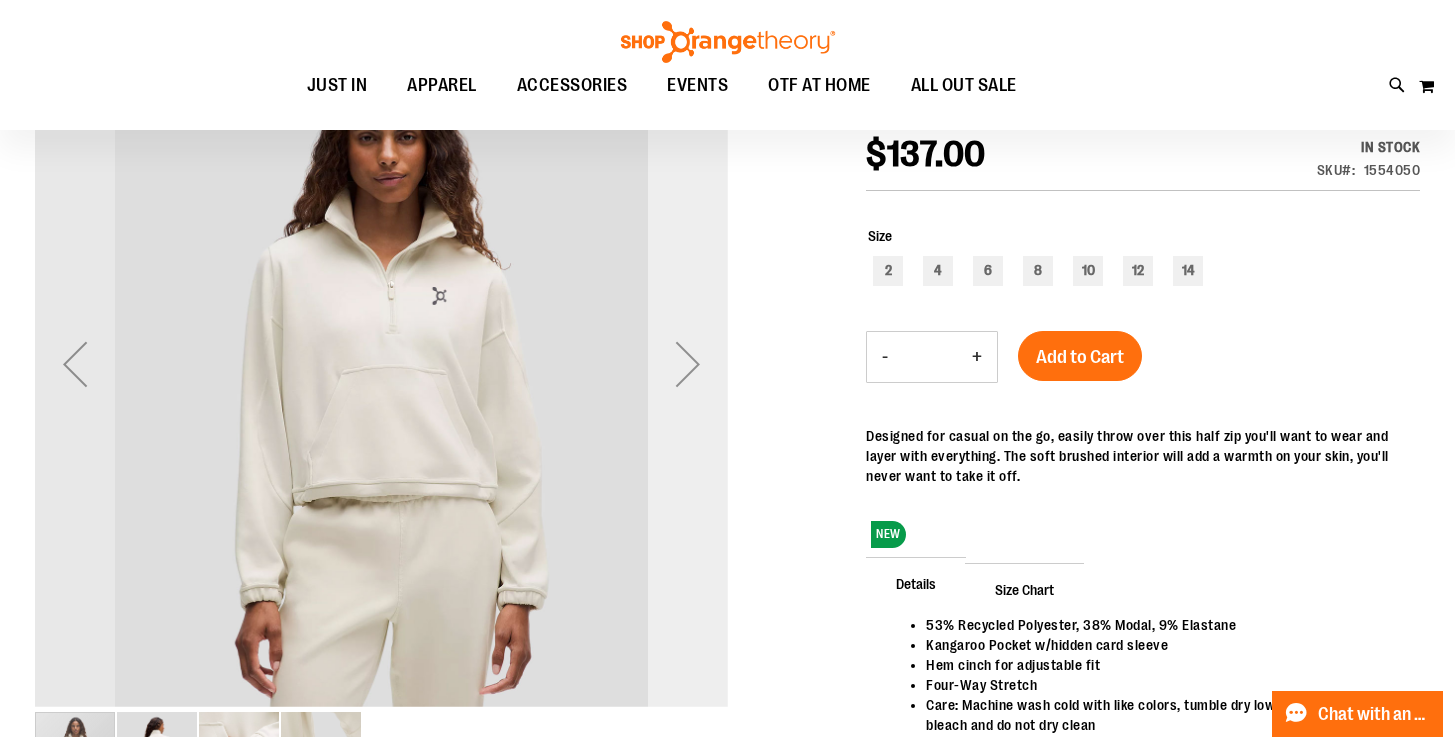 click at bounding box center [688, 364] 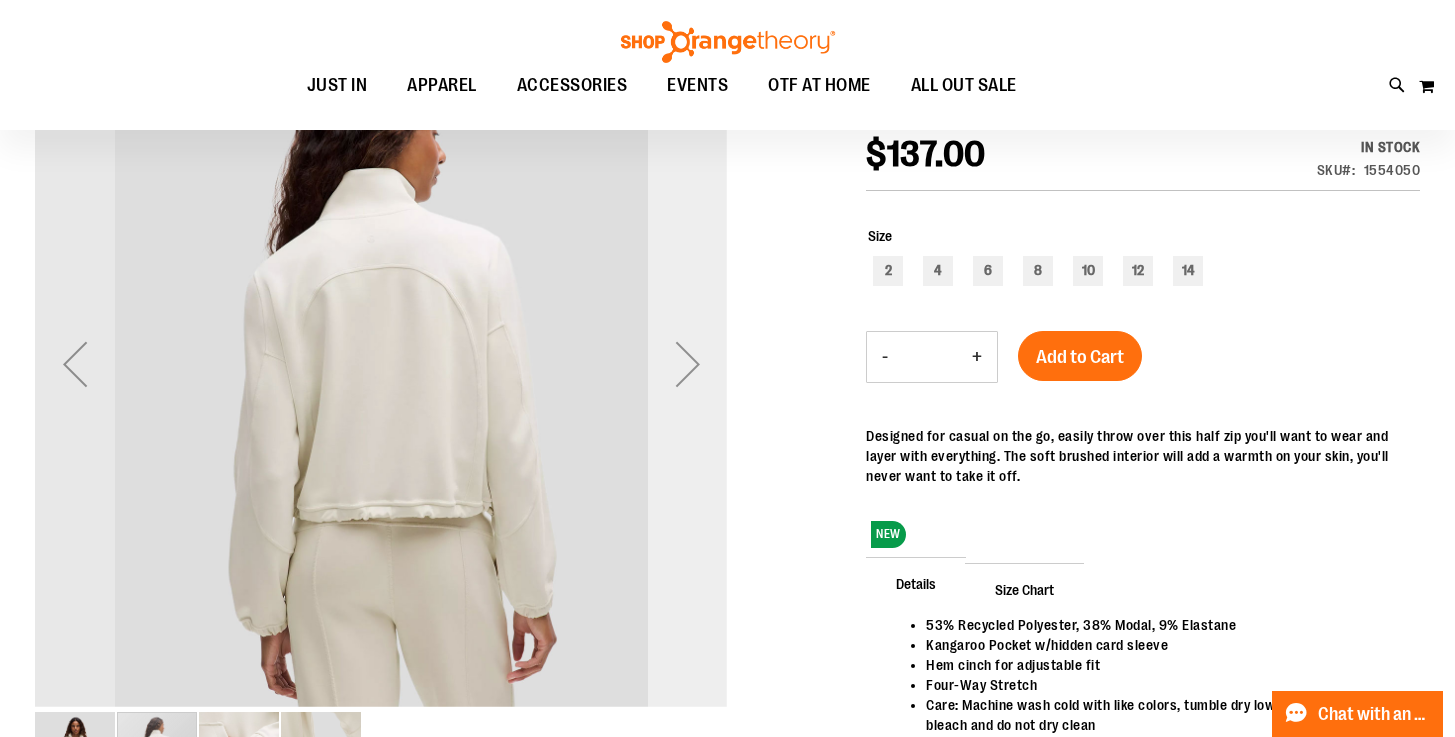 click at bounding box center (688, 364) 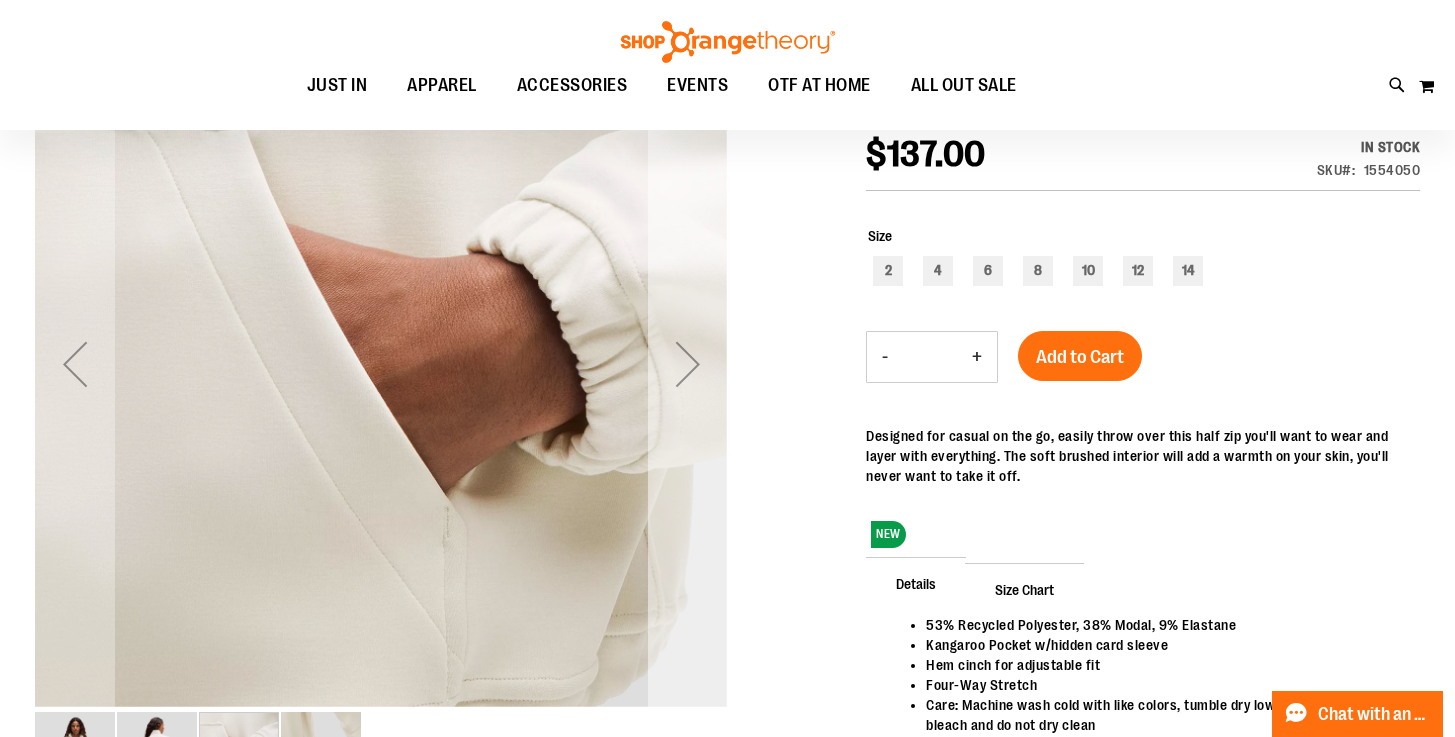 click at bounding box center [688, 364] 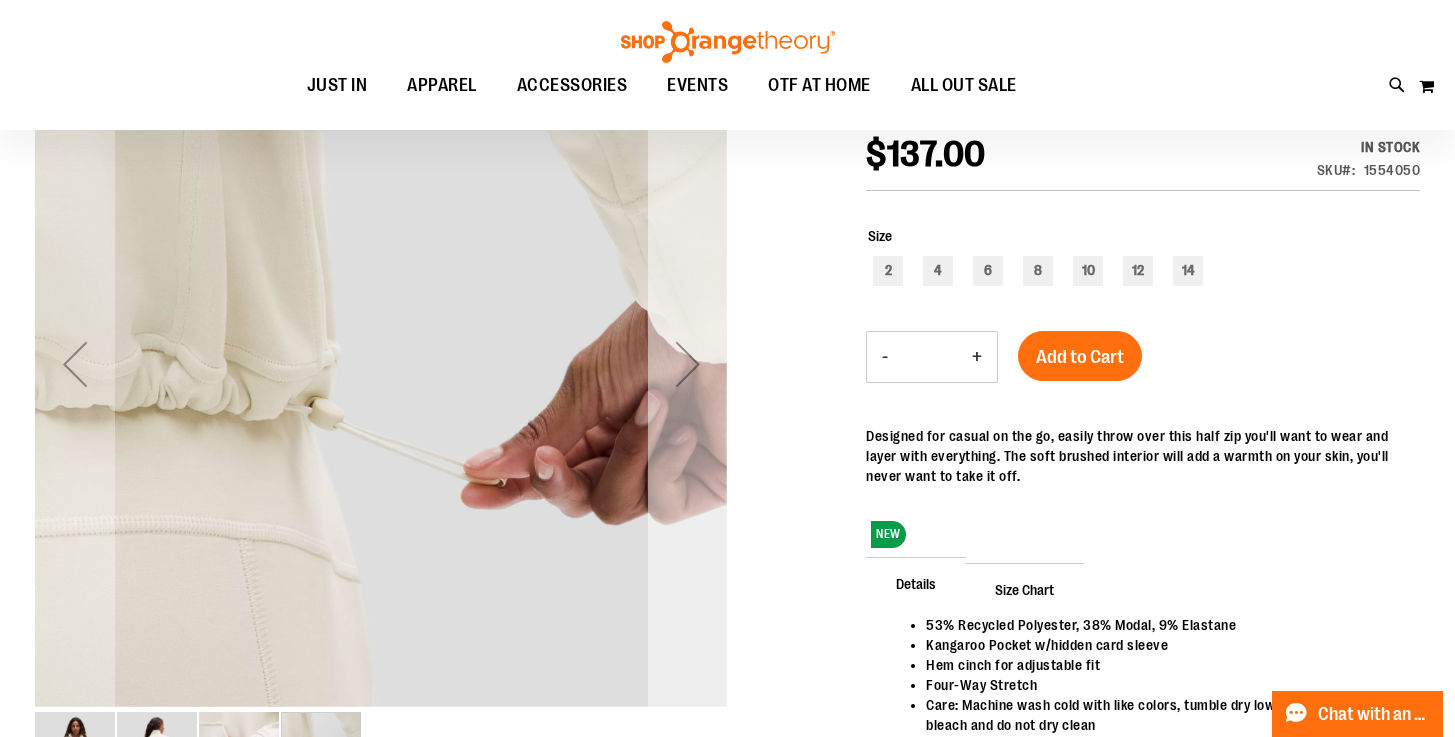click at bounding box center [688, 364] 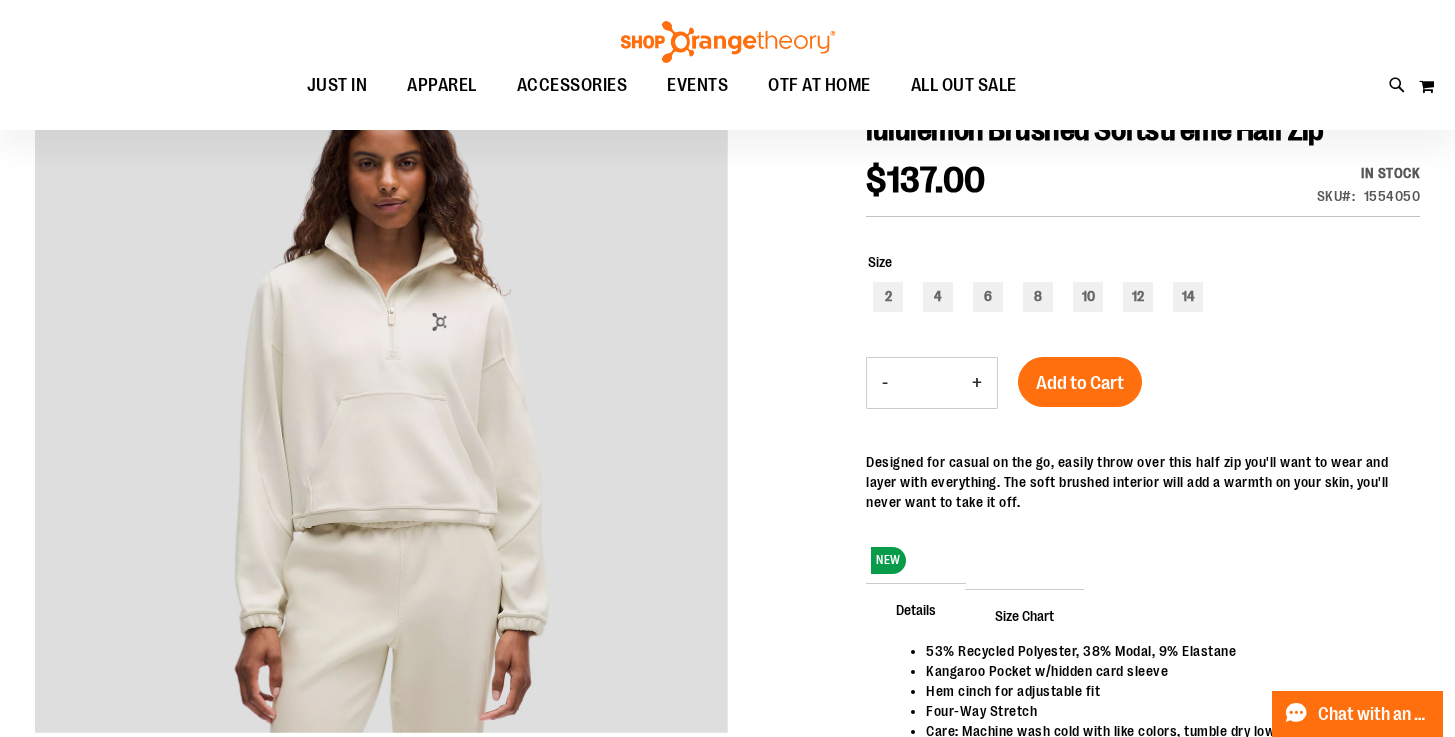scroll, scrollTop: 0, scrollLeft: 0, axis: both 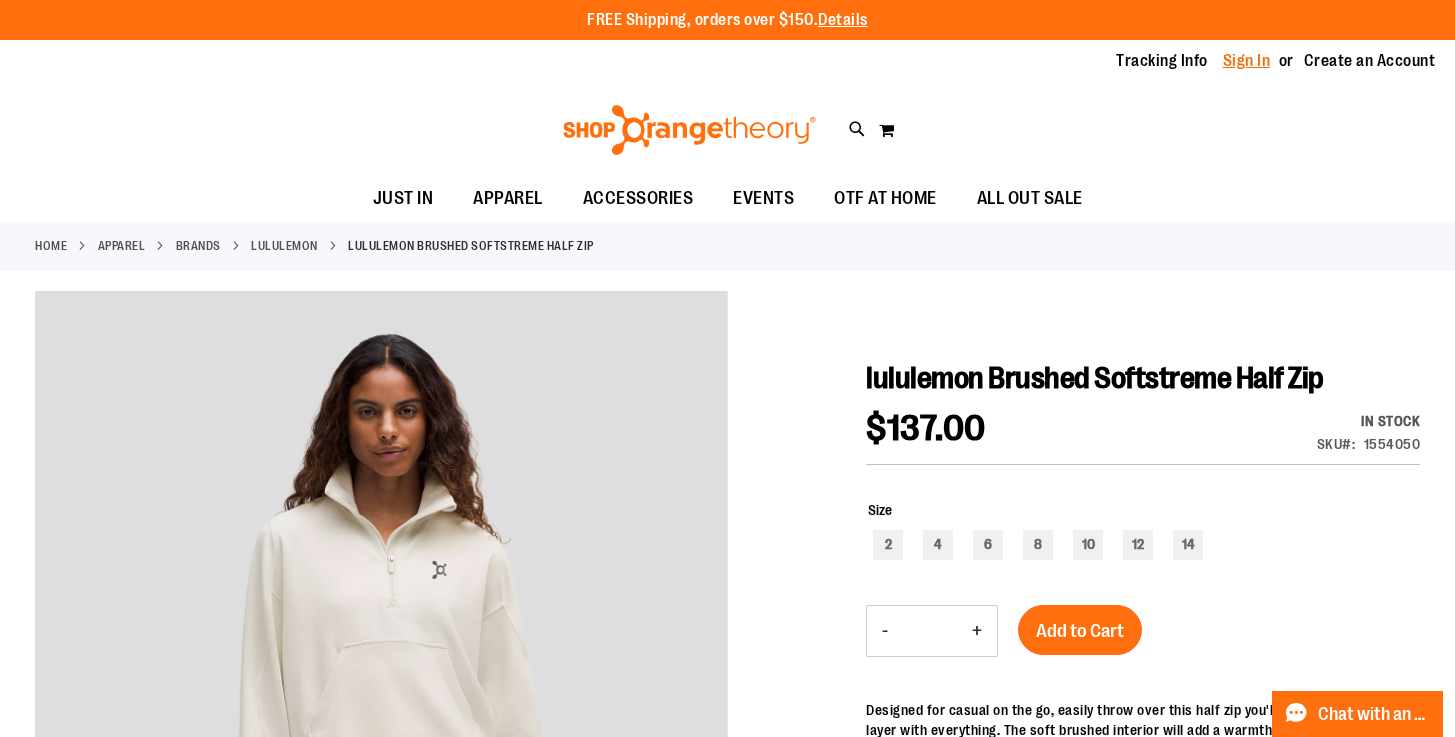 click on "Sign In" at bounding box center (1247, 61) 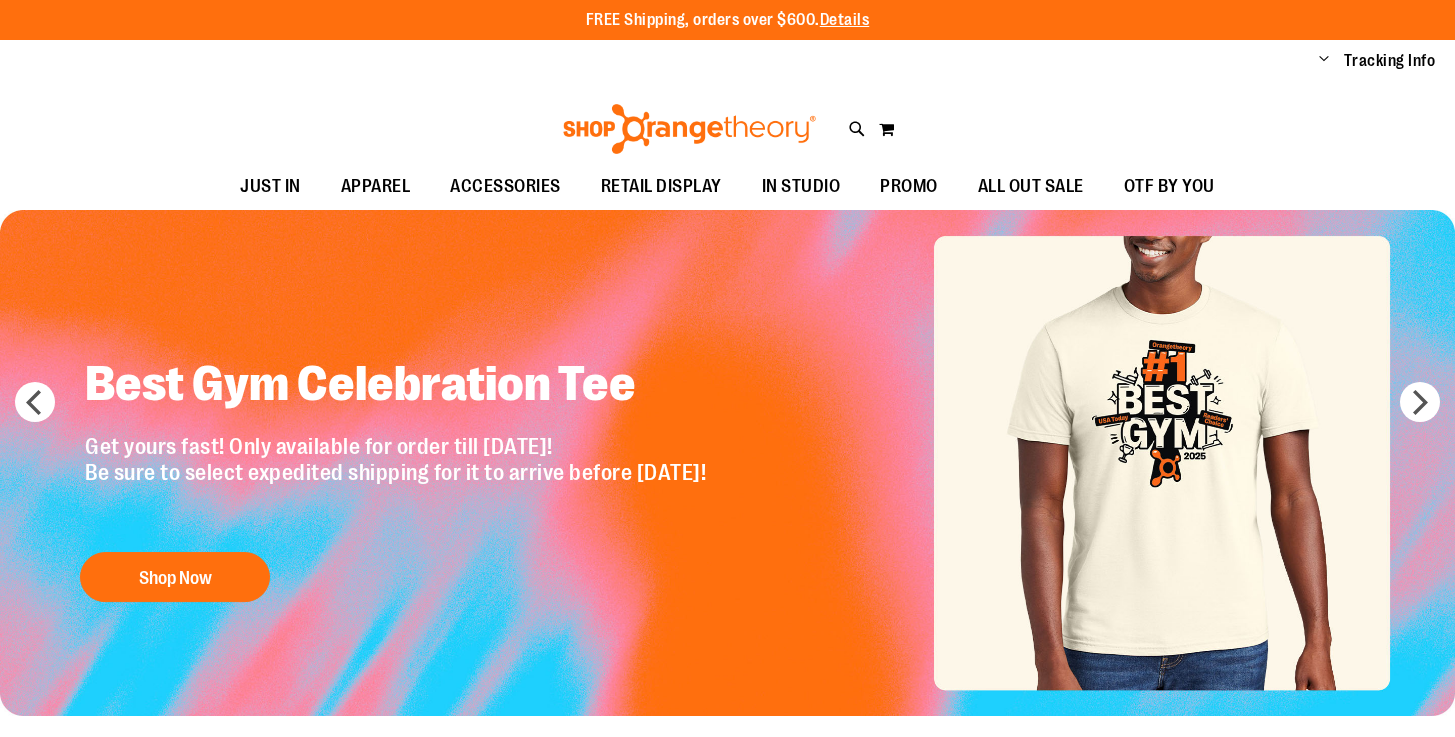scroll, scrollTop: 0, scrollLeft: 0, axis: both 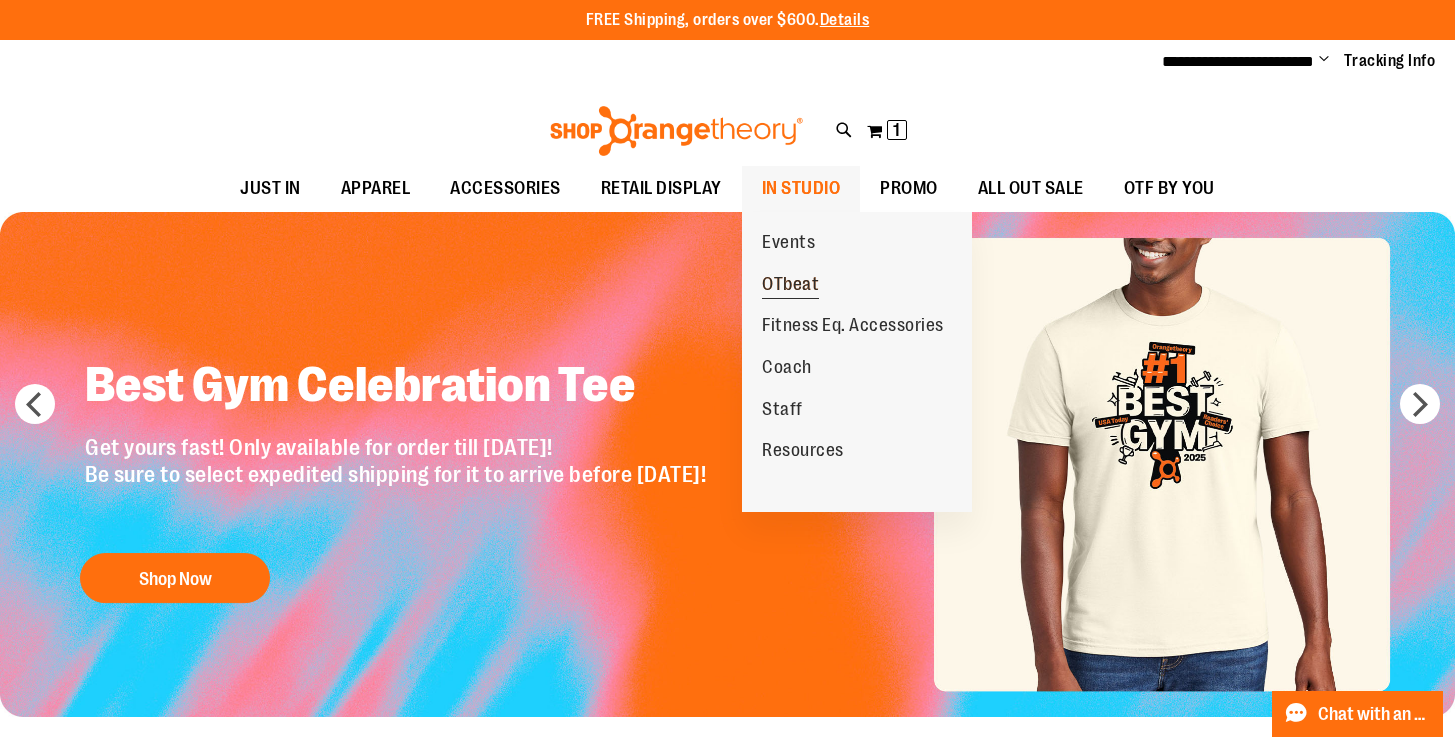 click on "OTbeat" at bounding box center [790, 286] 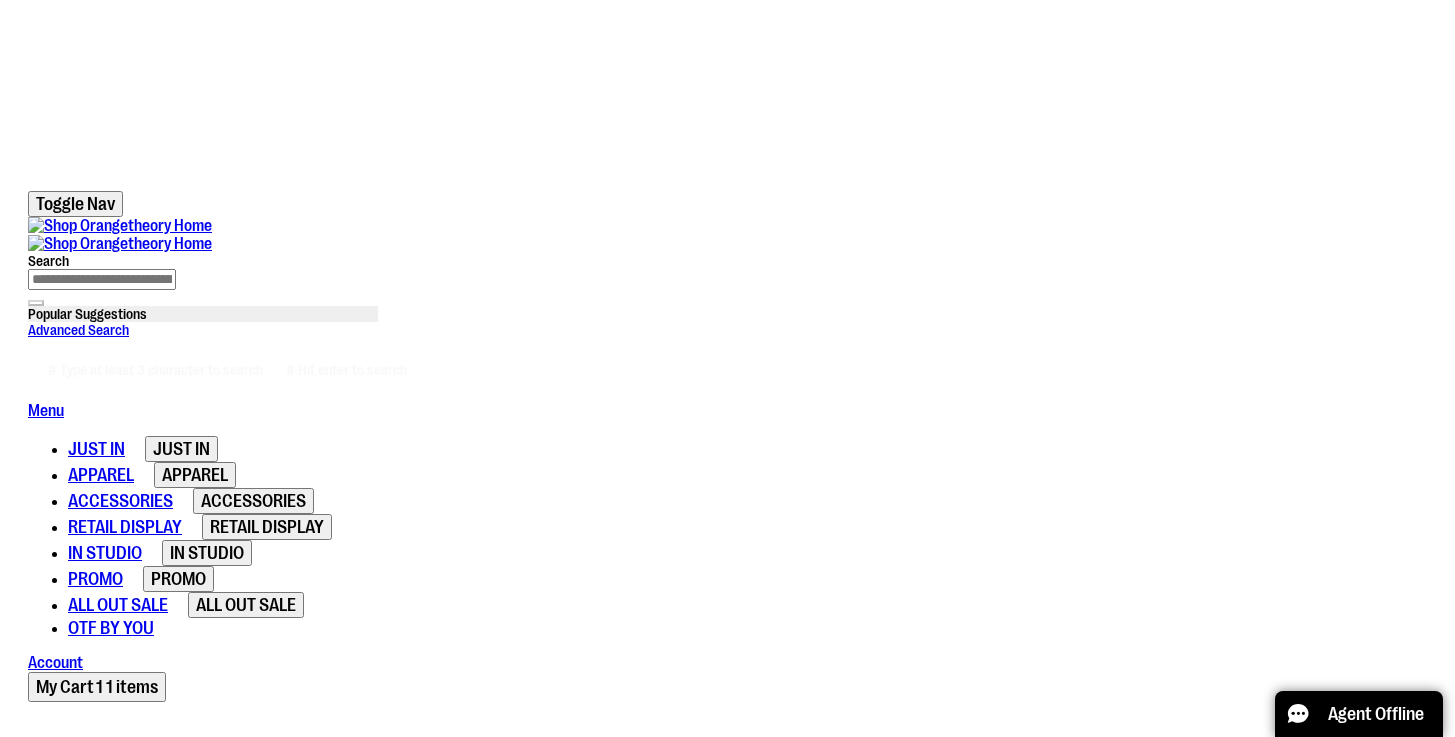 scroll, scrollTop: 145, scrollLeft: 0, axis: vertical 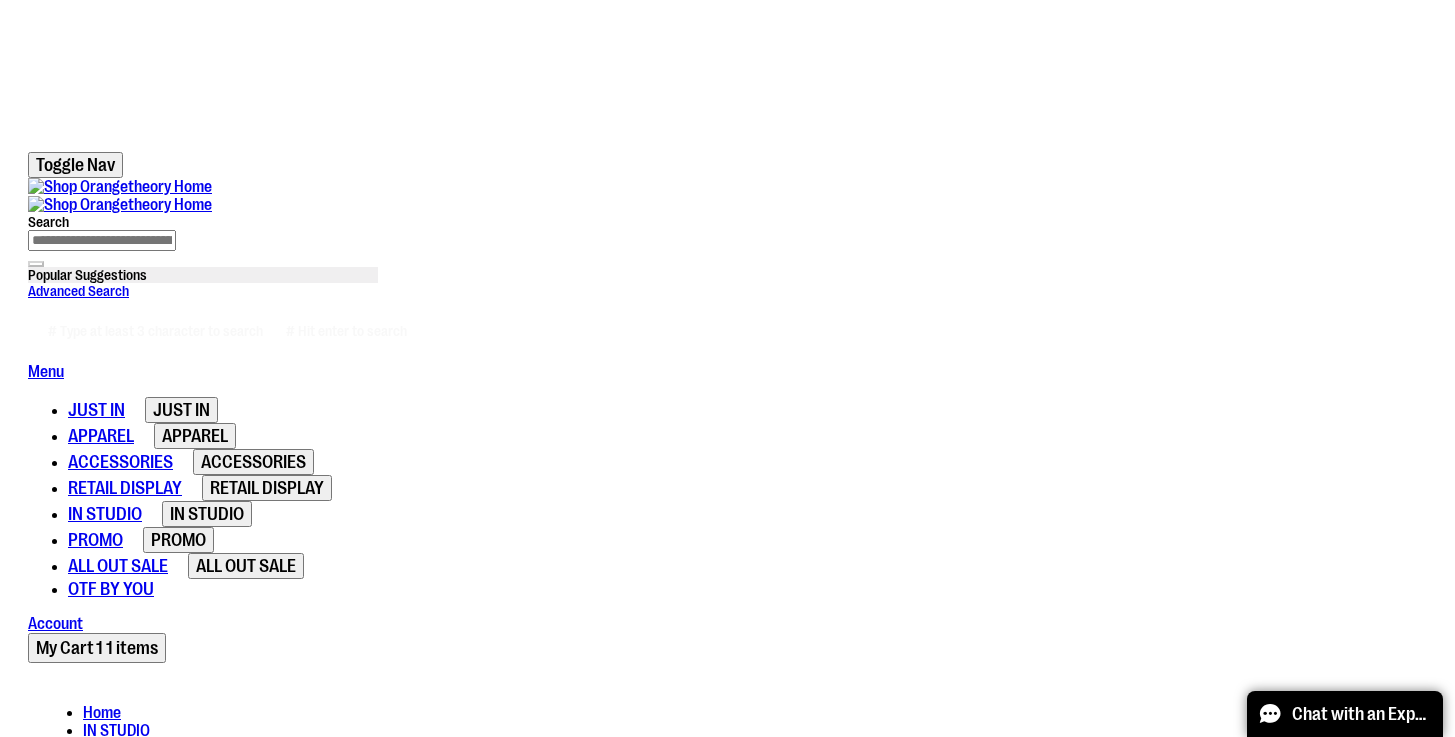 click on "Add to Cart" at bounding box center [158, 1832] 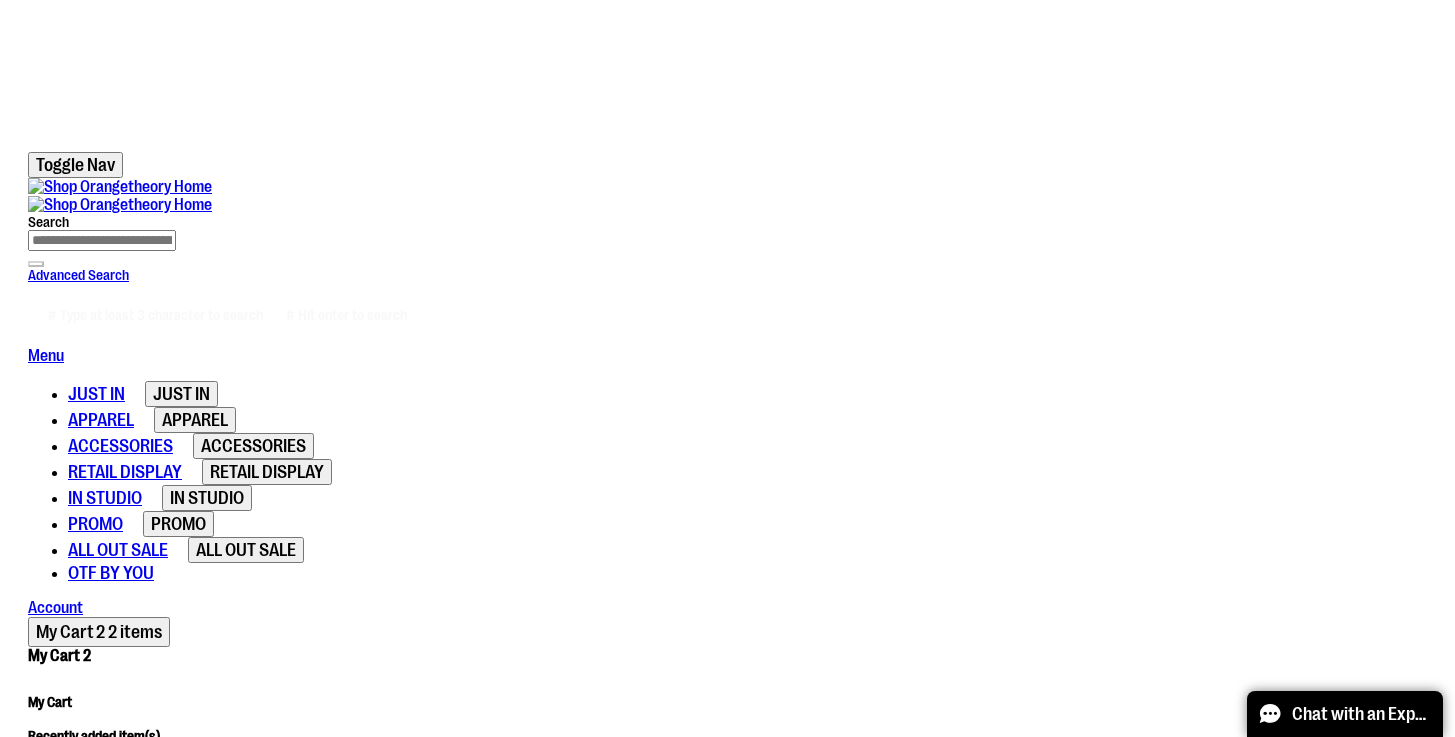 click at bounding box center [96, 824] 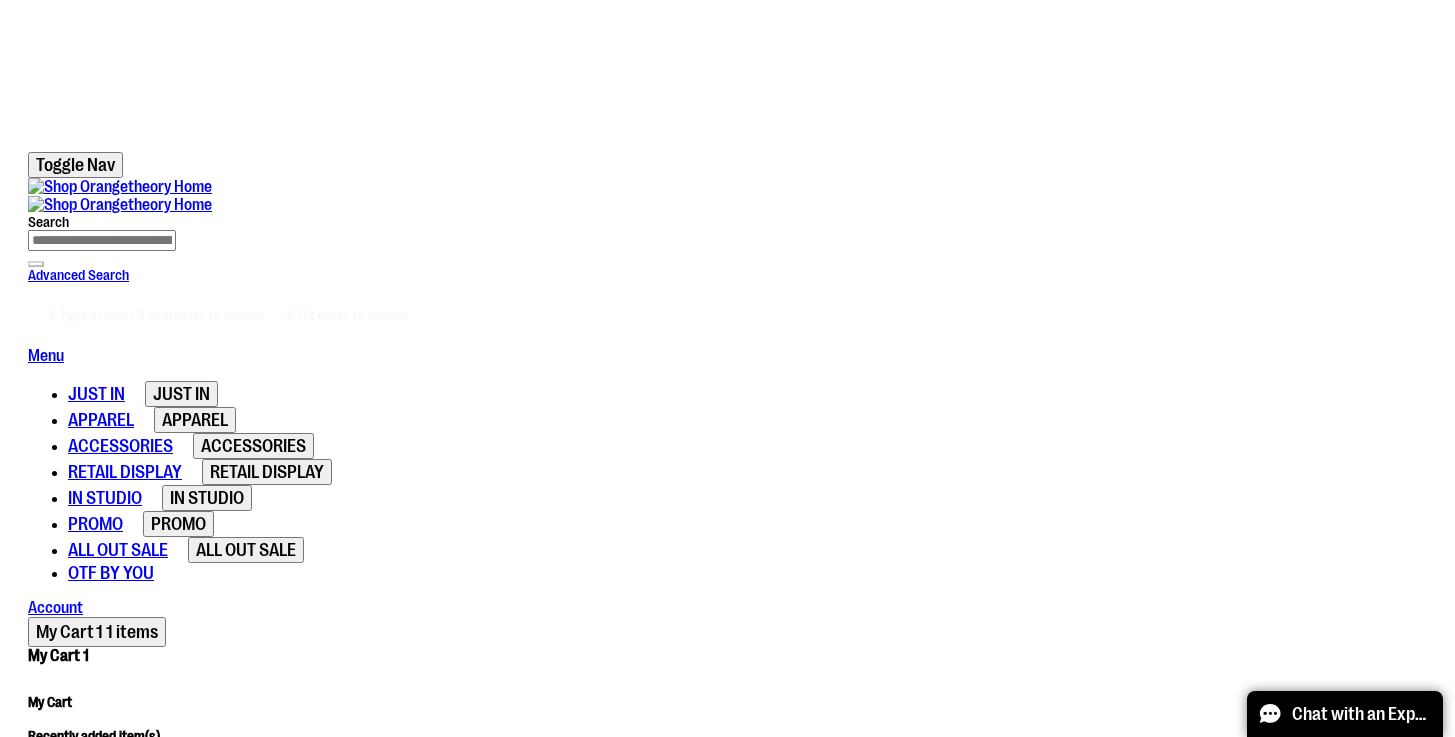 click on "Go to Checkout" at bounding box center (131, 1004) 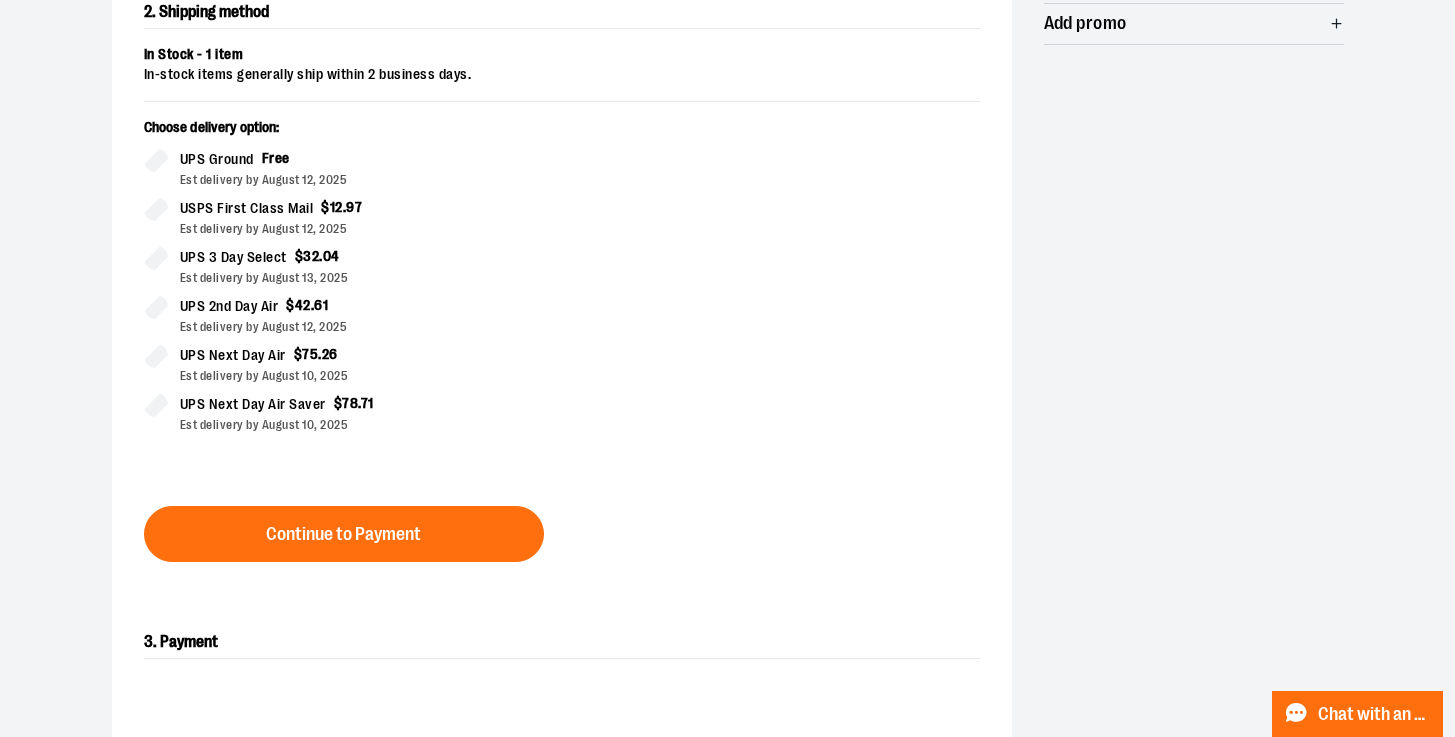 scroll, scrollTop: 468, scrollLeft: 0, axis: vertical 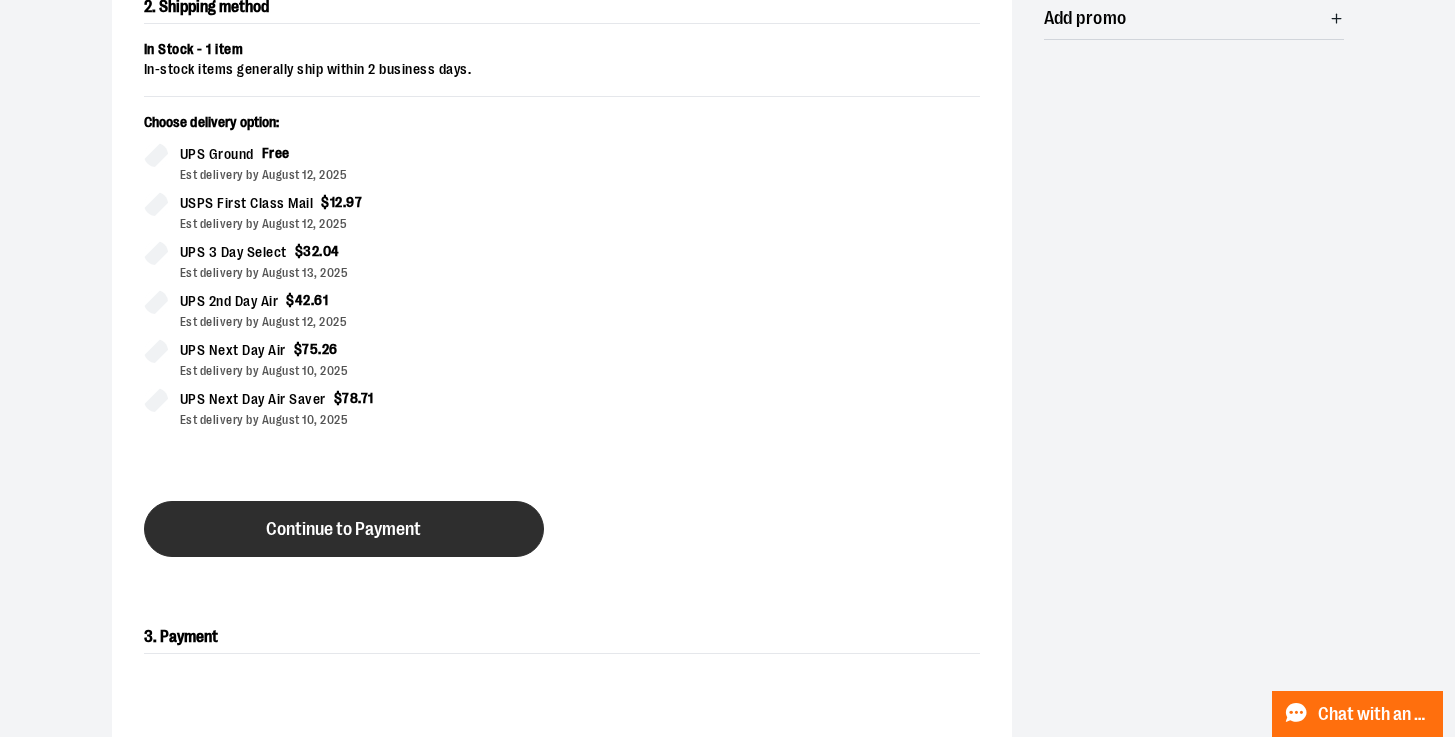 click on "Continue to Payment" at bounding box center (344, 529) 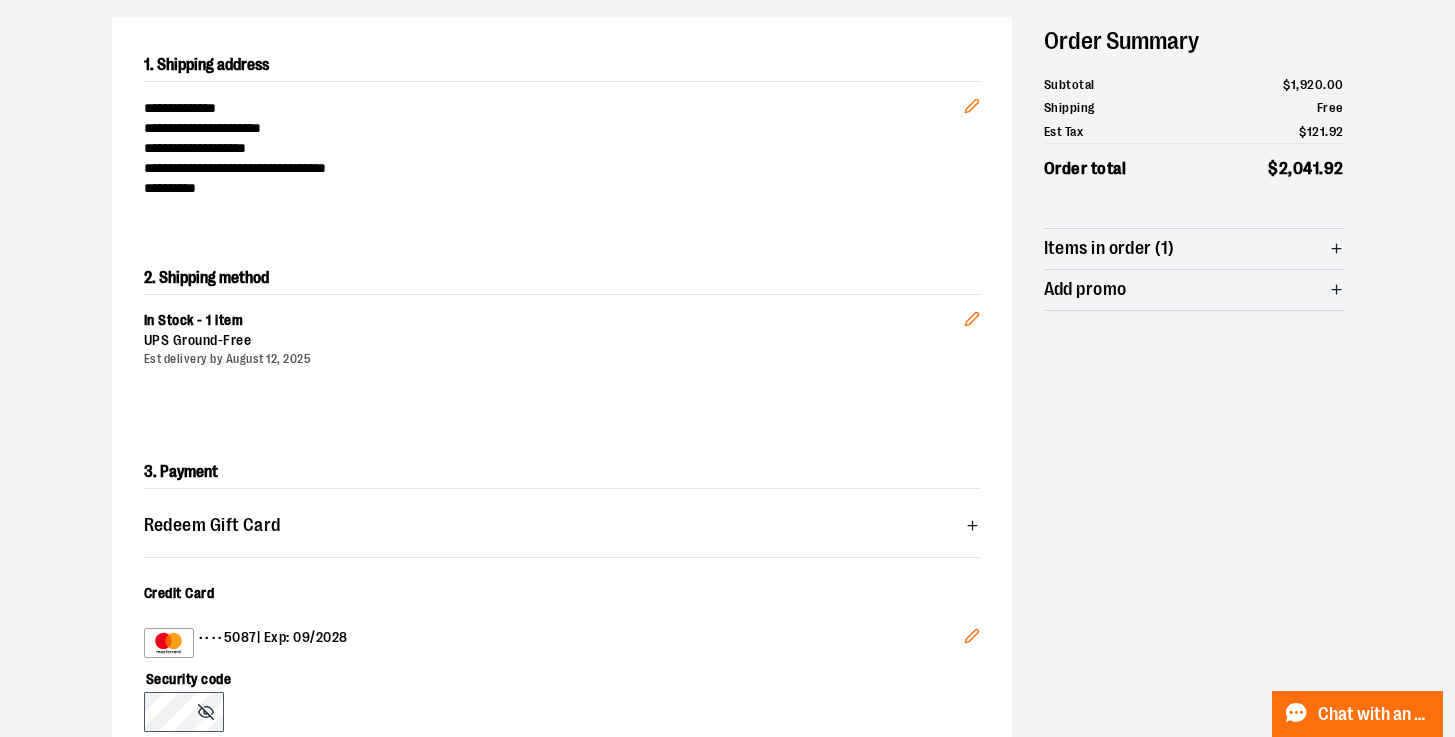 scroll, scrollTop: 3, scrollLeft: 0, axis: vertical 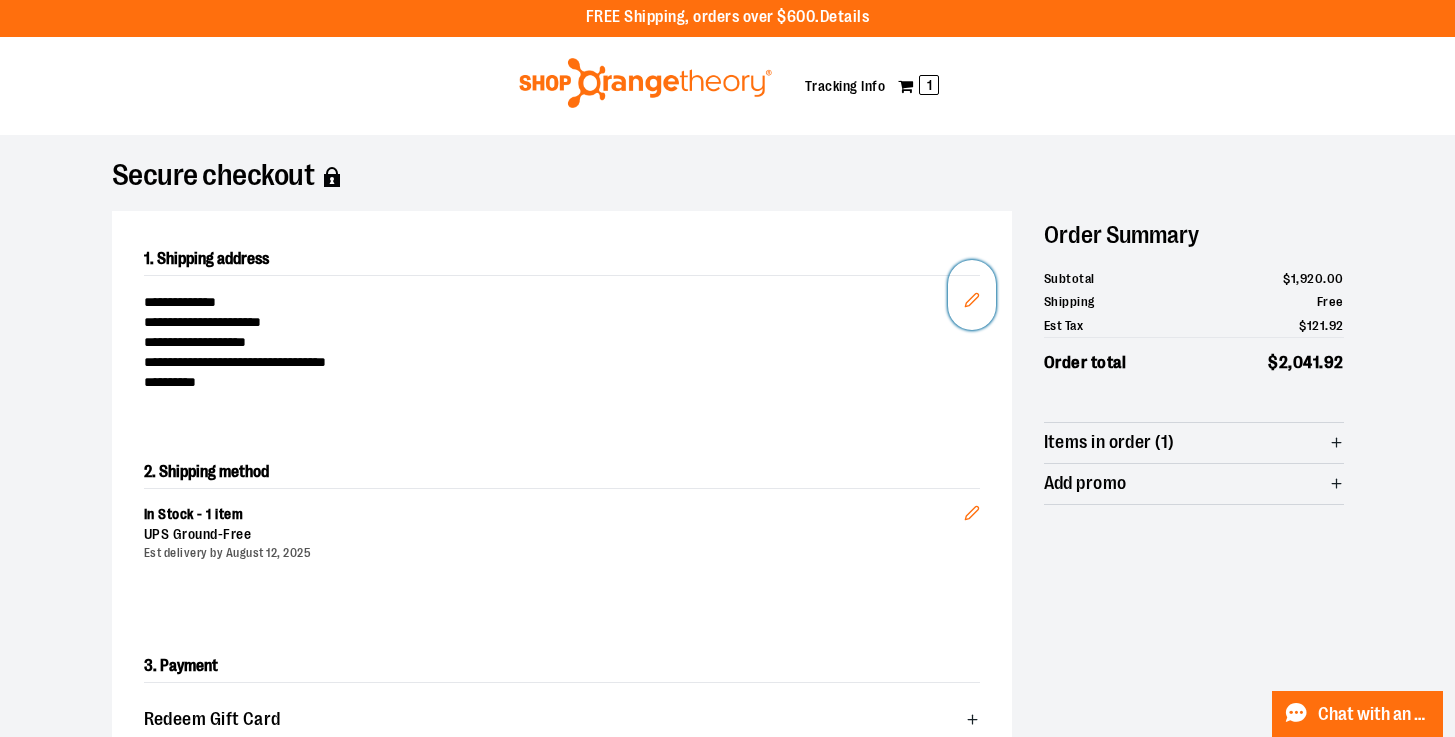 click 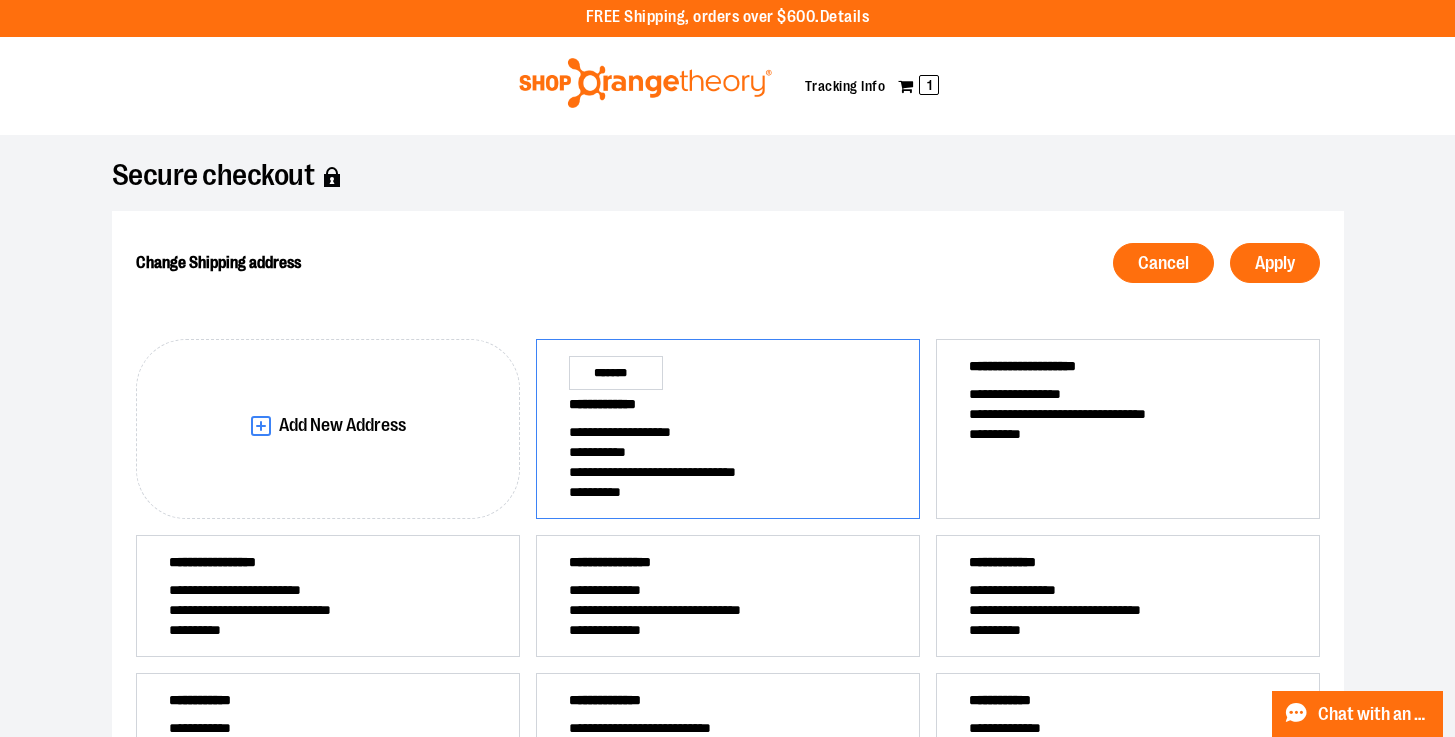 click on "**********" at bounding box center [728, 452] 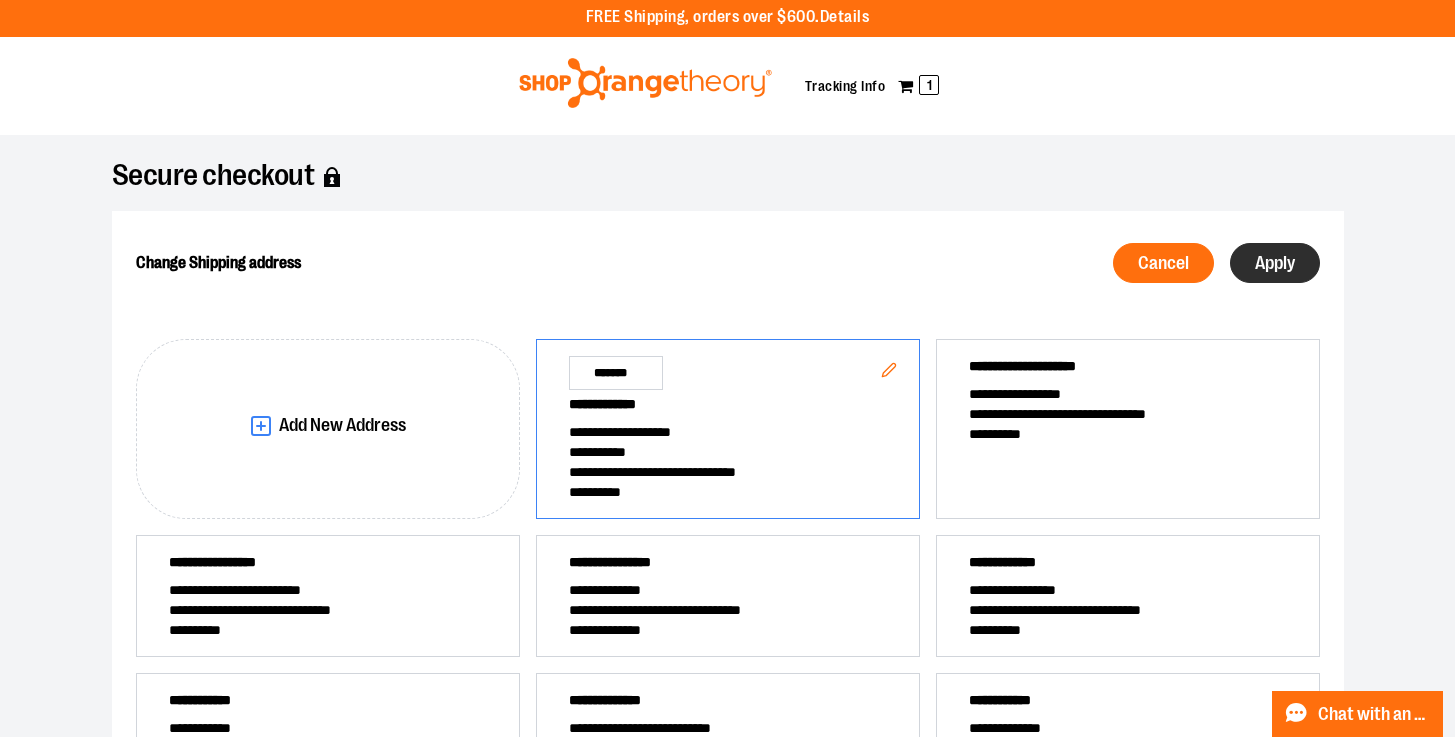 click on "Apply" at bounding box center (1275, 263) 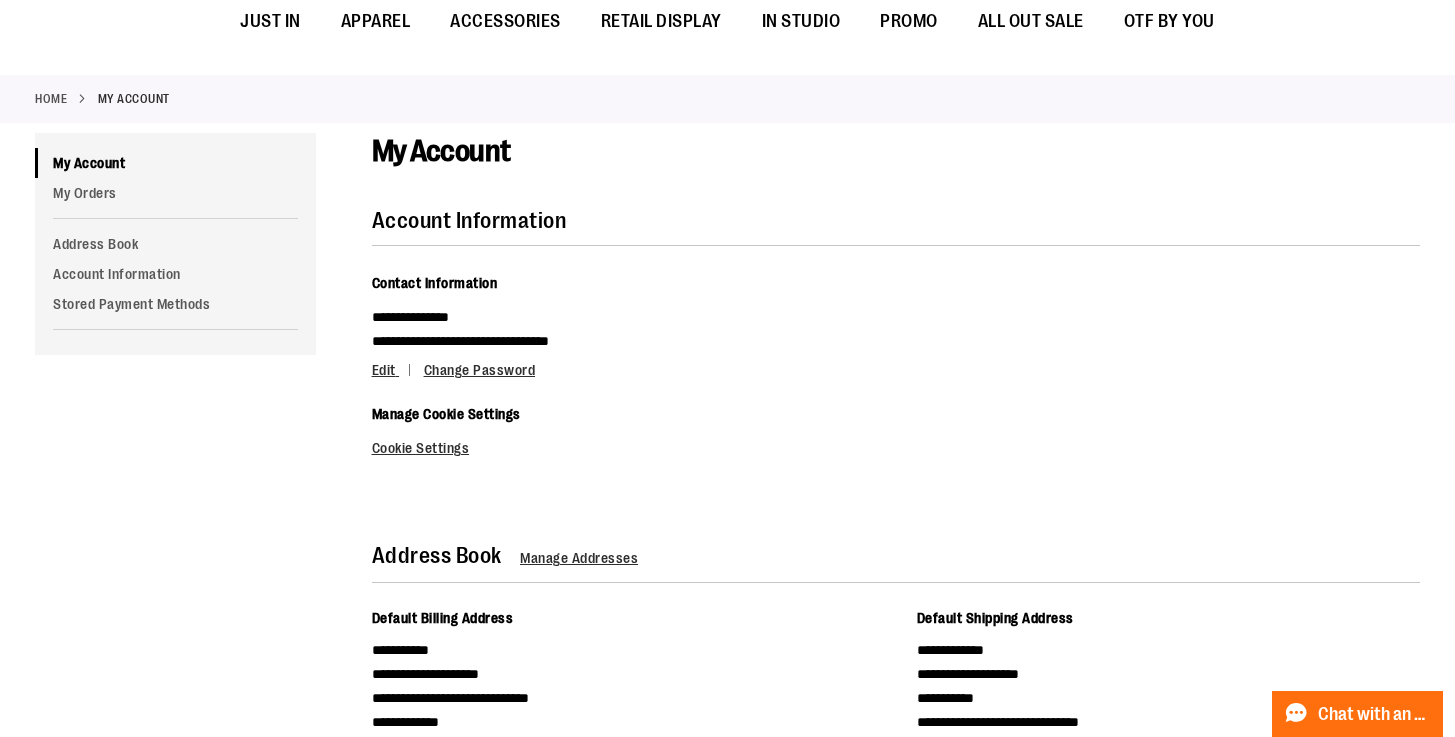 scroll, scrollTop: 0, scrollLeft: 0, axis: both 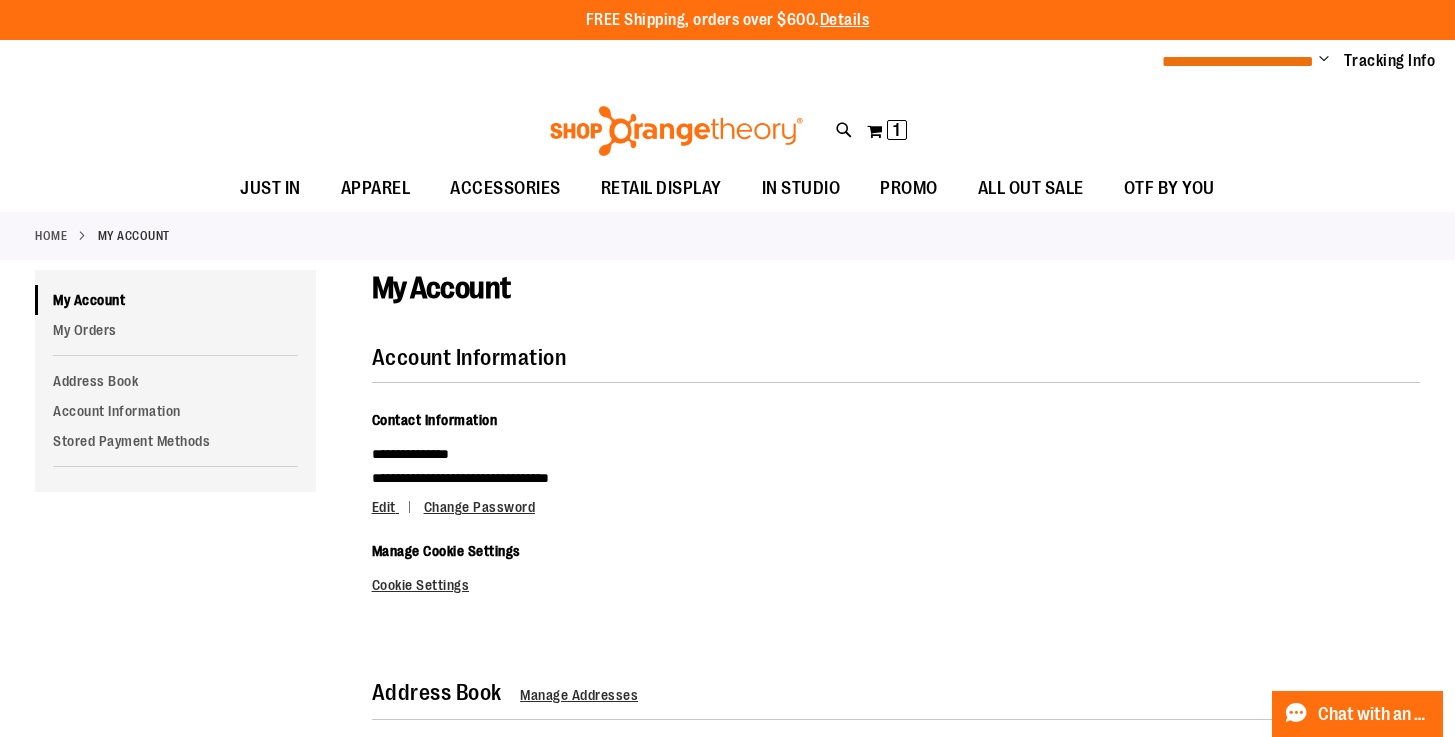 click on "**********" at bounding box center (1238, 61) 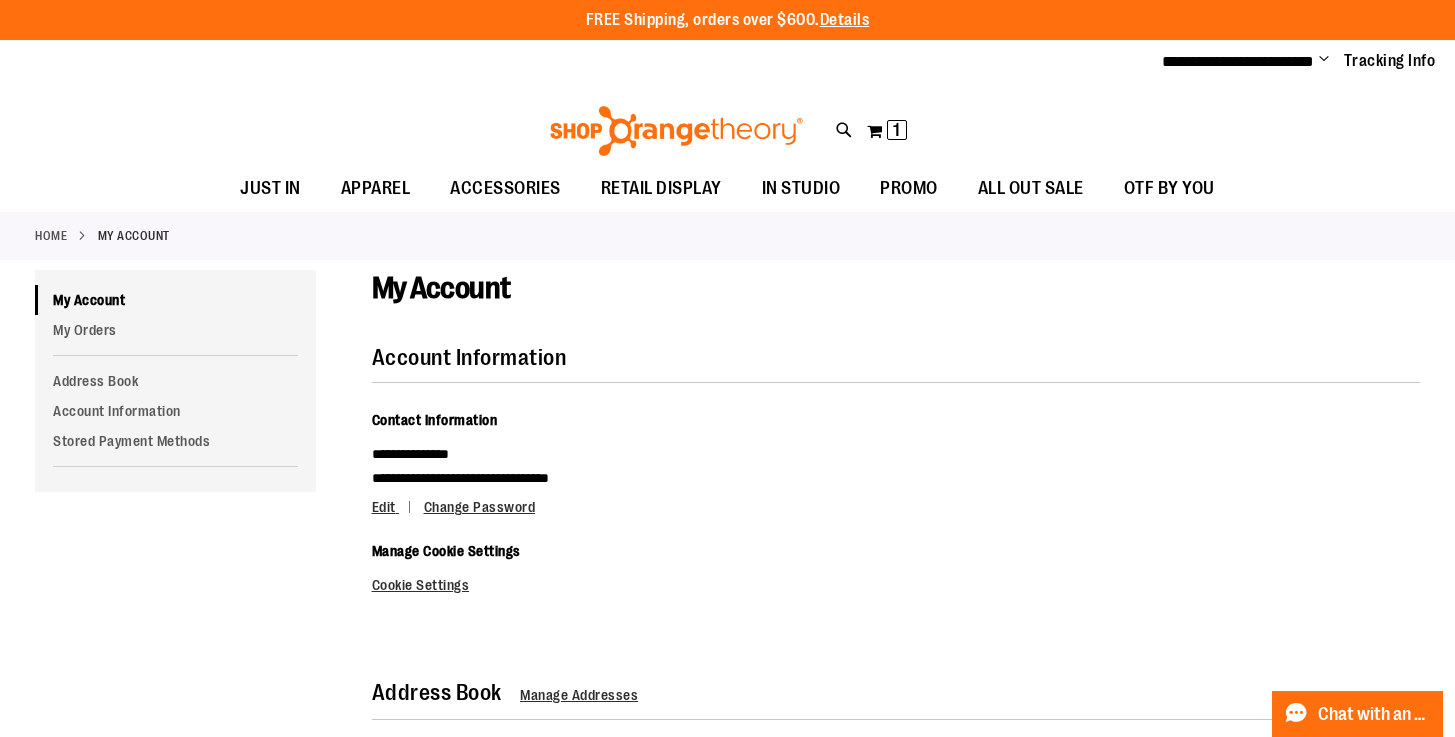 click on "Change" at bounding box center [1324, 60] 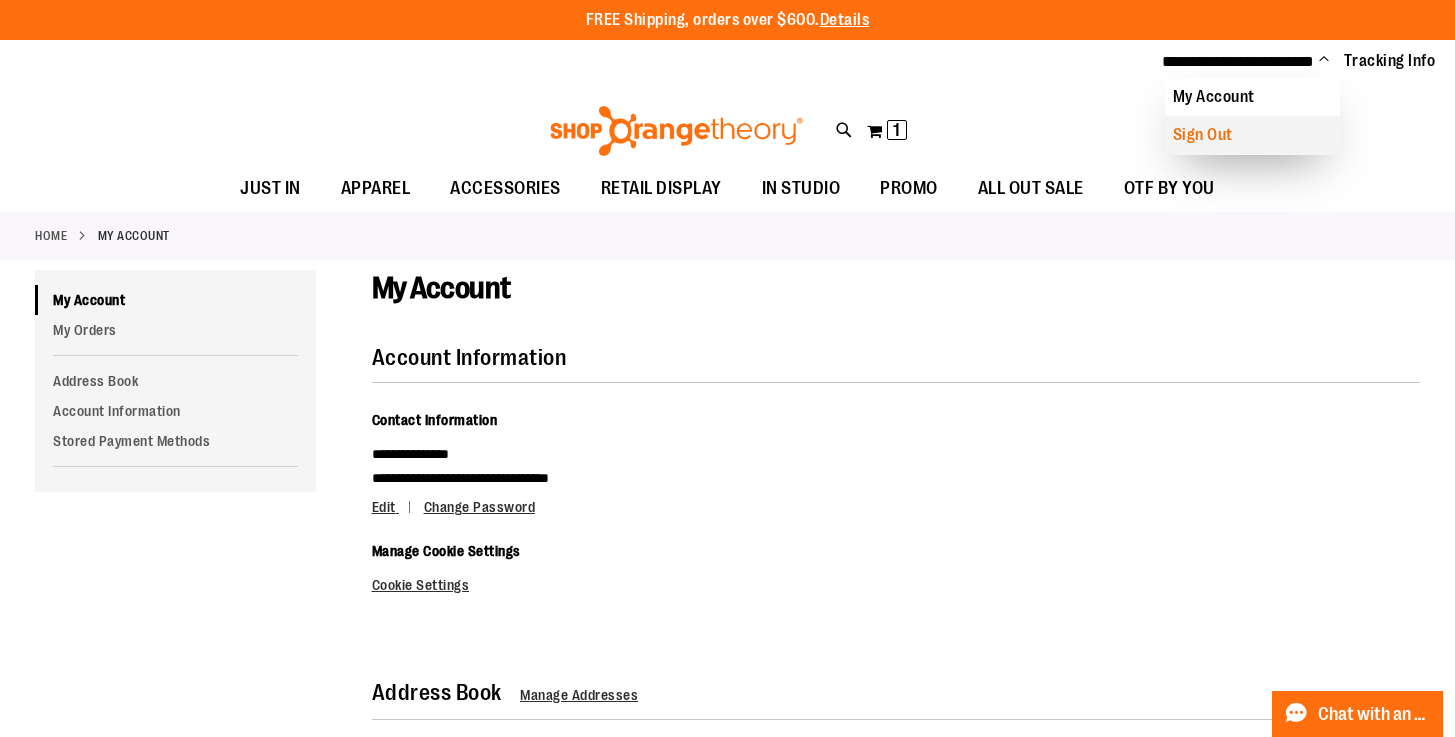 click on "Sign Out" at bounding box center (1252, 135) 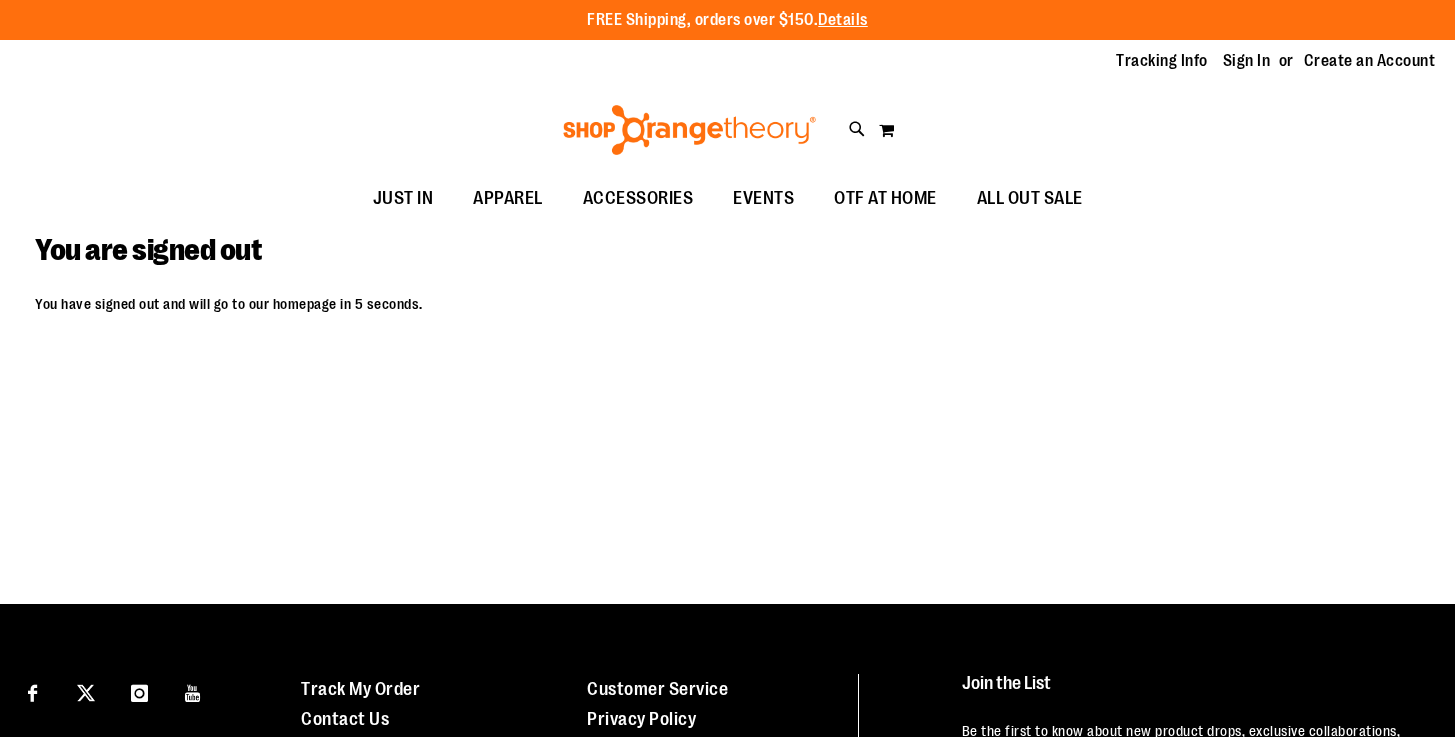 scroll, scrollTop: 0, scrollLeft: 0, axis: both 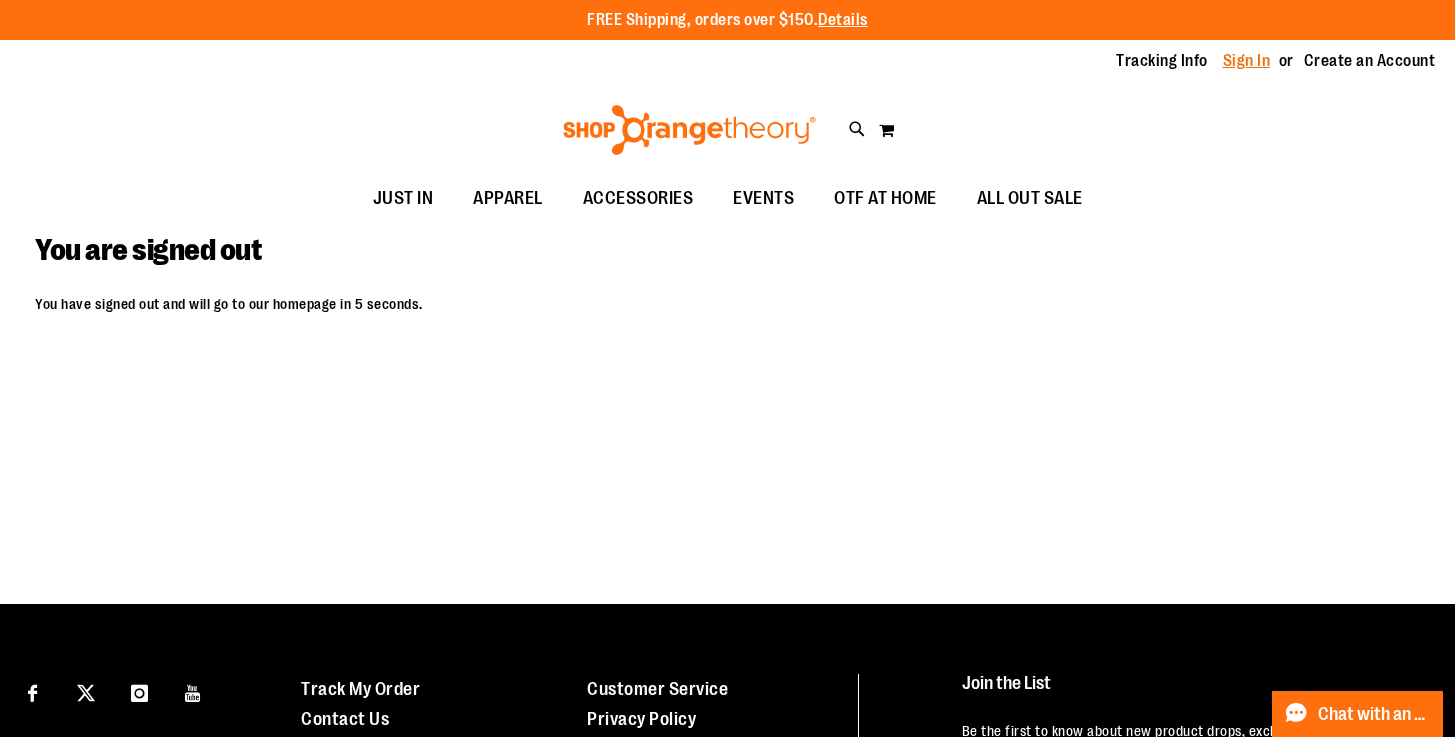 click on "Sign In" at bounding box center [1247, 61] 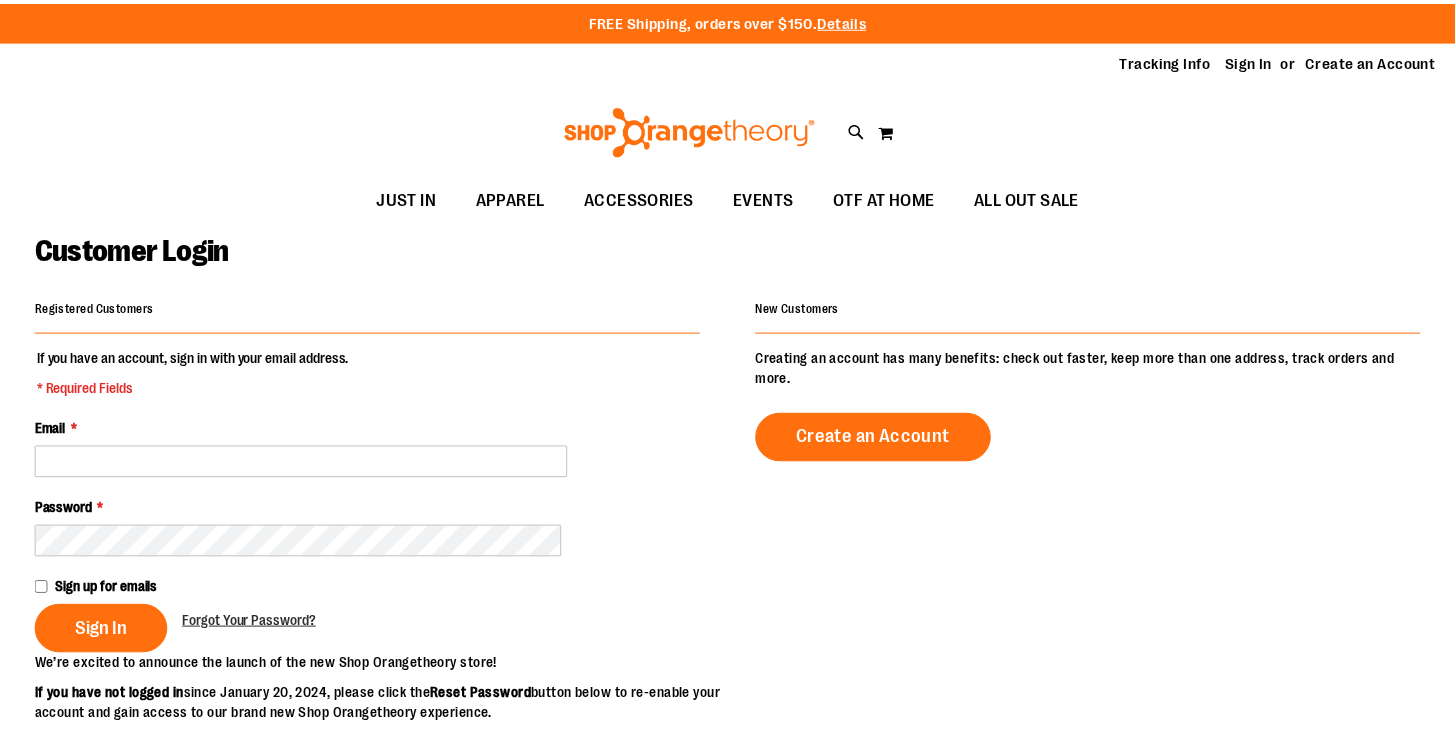 scroll, scrollTop: 0, scrollLeft: 0, axis: both 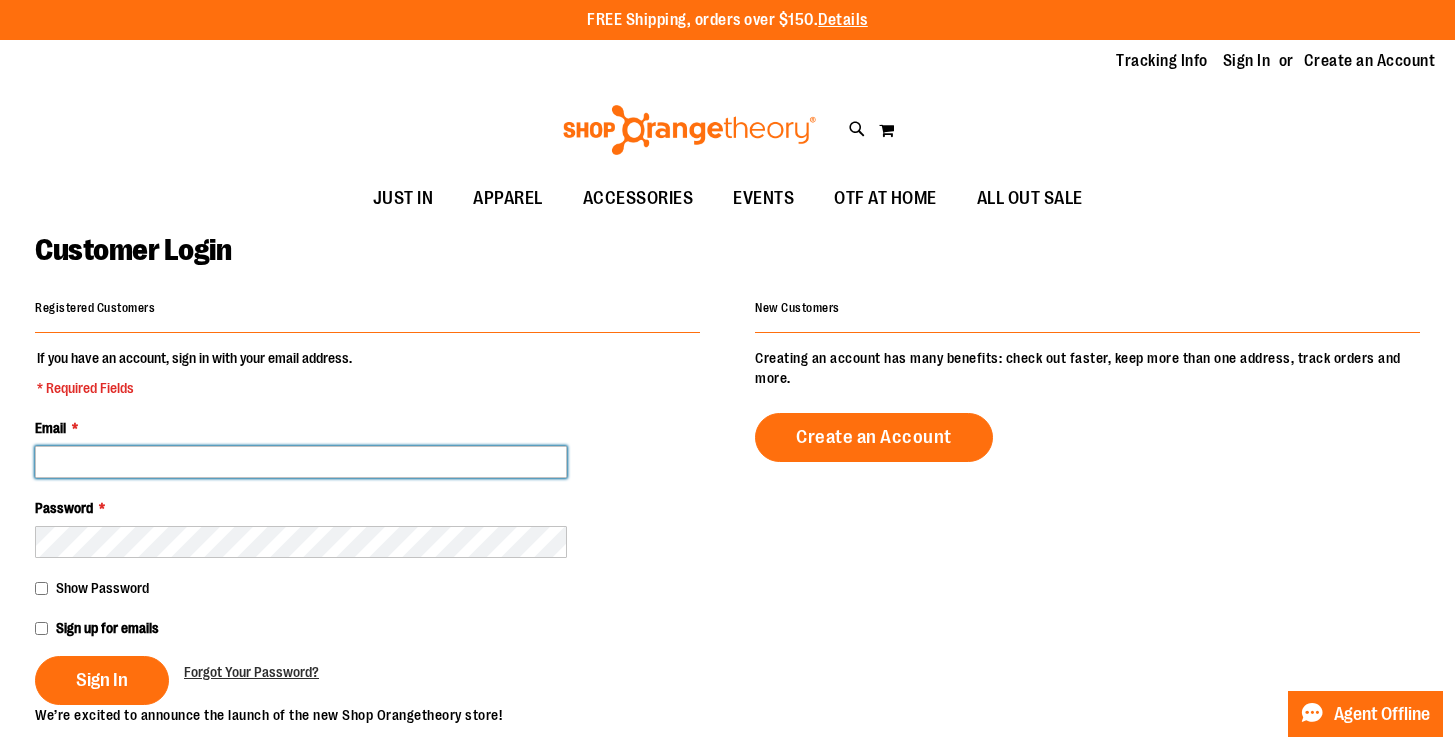 click on "Email *" at bounding box center (301, 462) 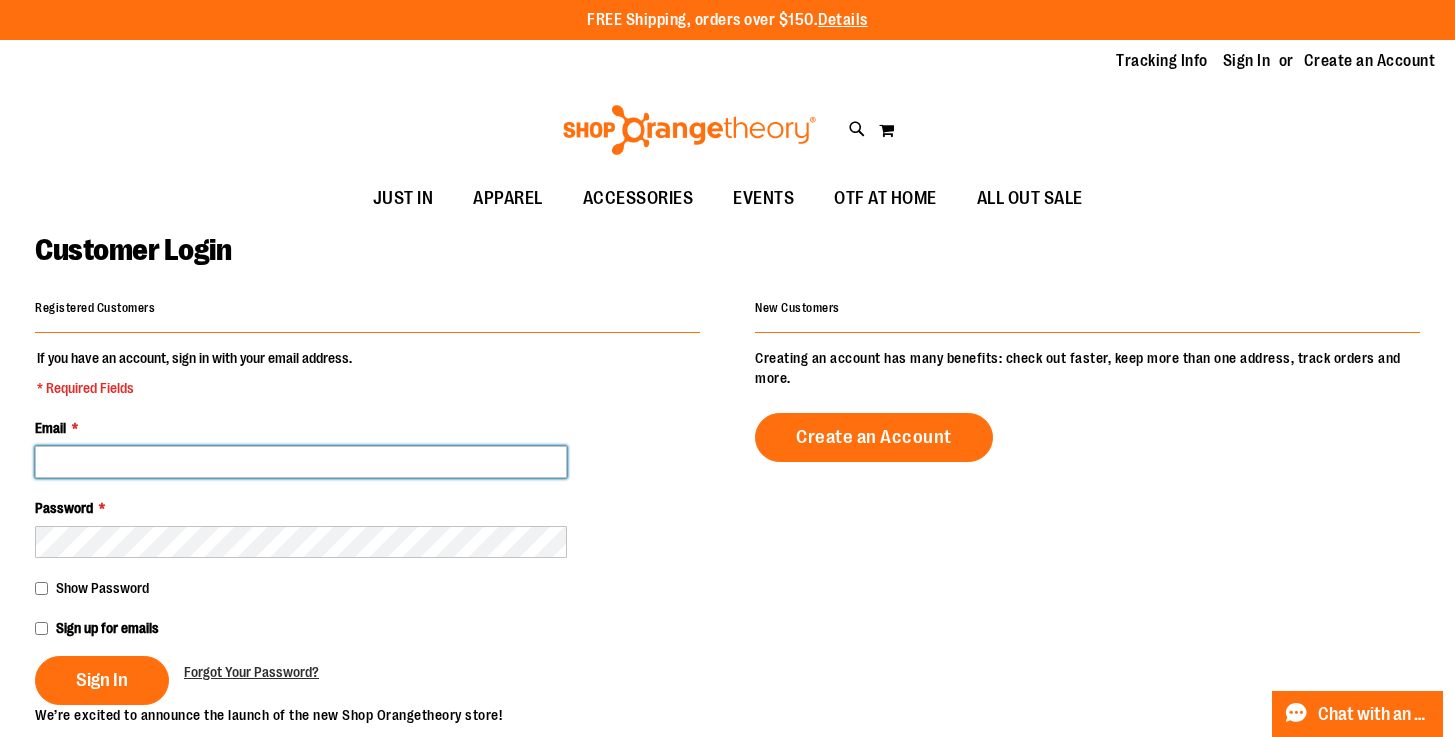 type on "**********" 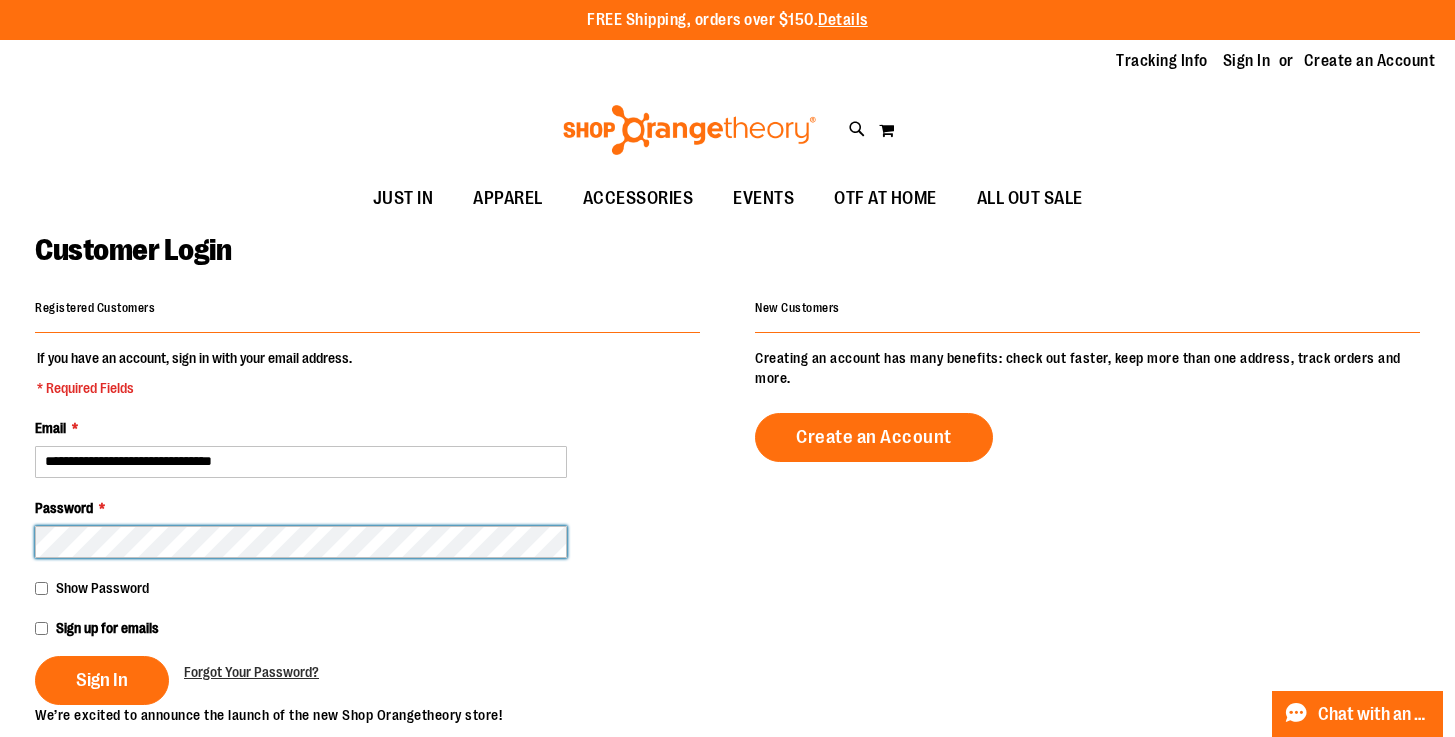 click on "Sign In" at bounding box center (102, 680) 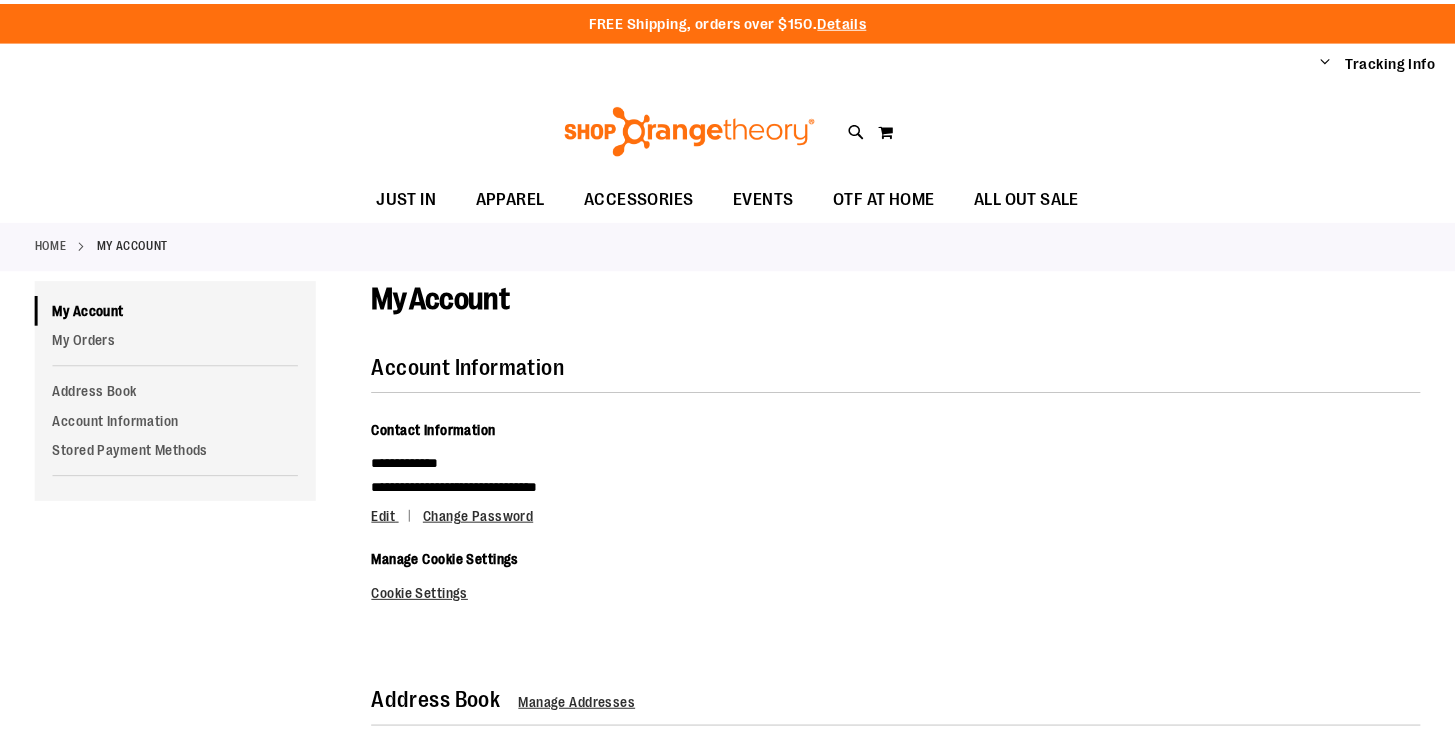 scroll, scrollTop: 0, scrollLeft: 0, axis: both 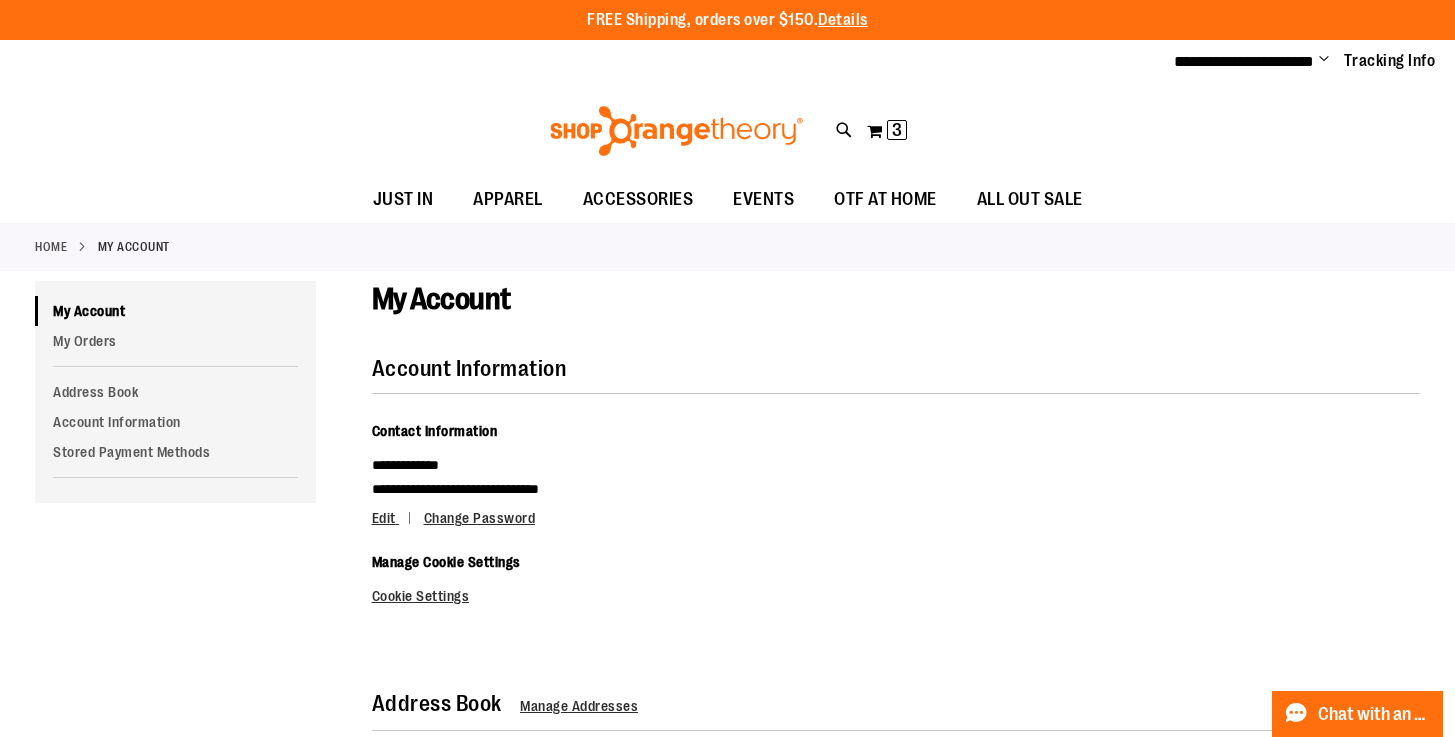 click on "**********" at bounding box center [896, 528] 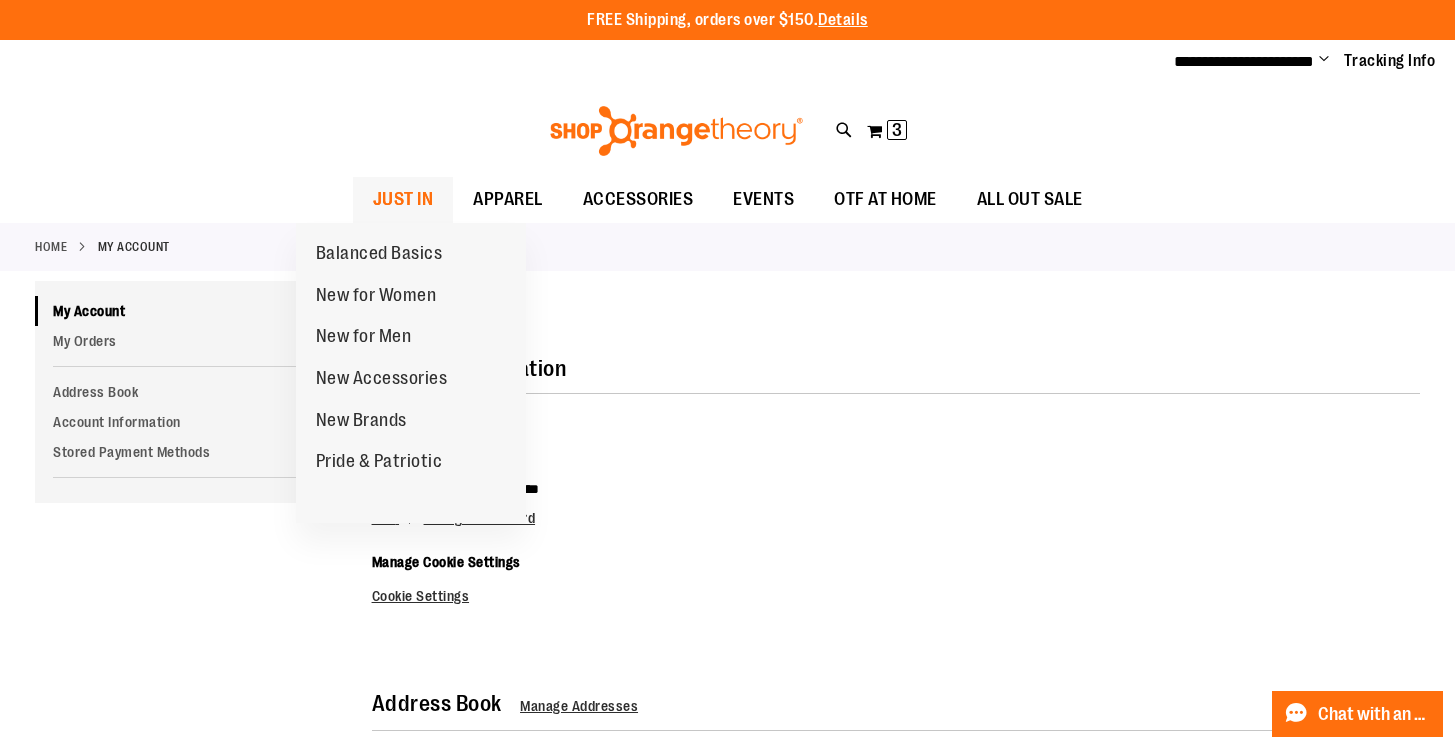 click on "JUST IN" at bounding box center (403, 199) 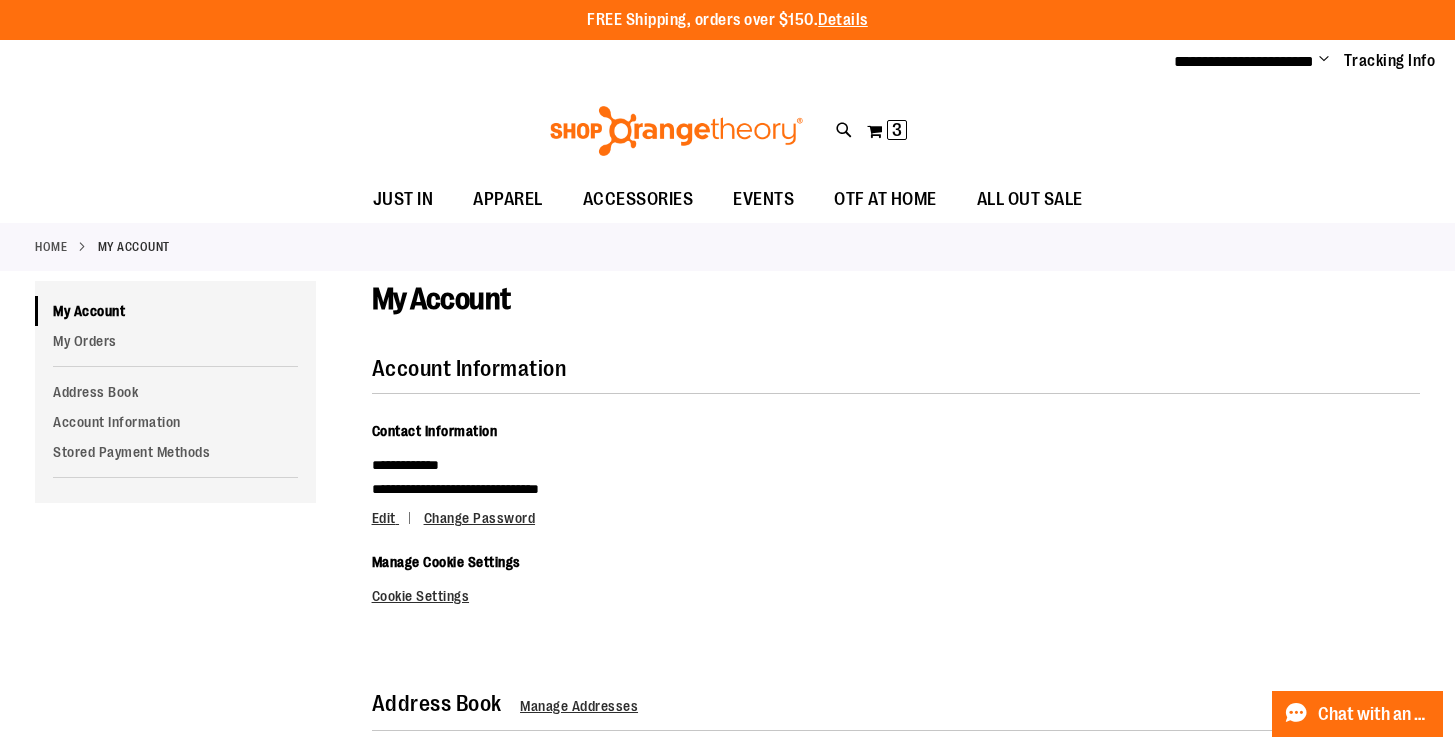 click at bounding box center (676, 131) 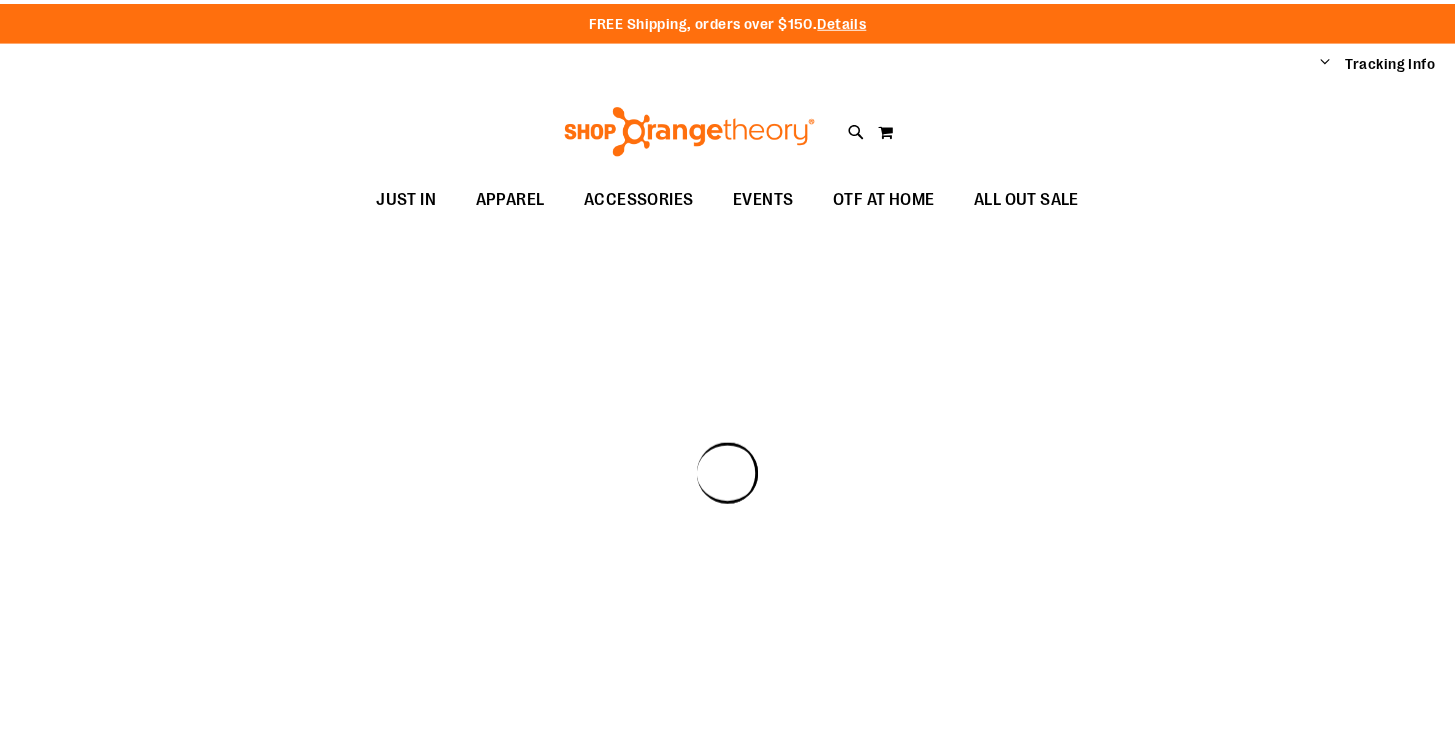 scroll, scrollTop: 0, scrollLeft: 0, axis: both 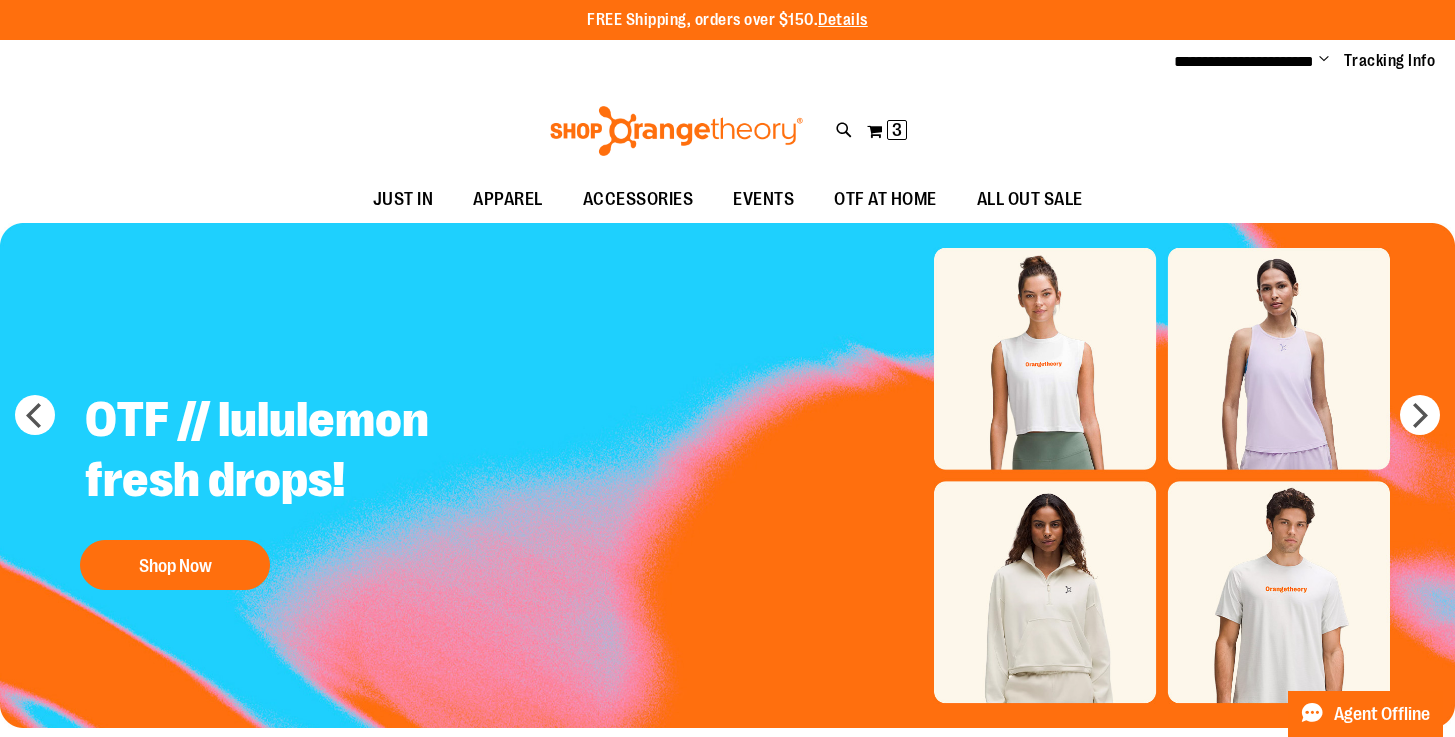 click at bounding box center [727, 475] 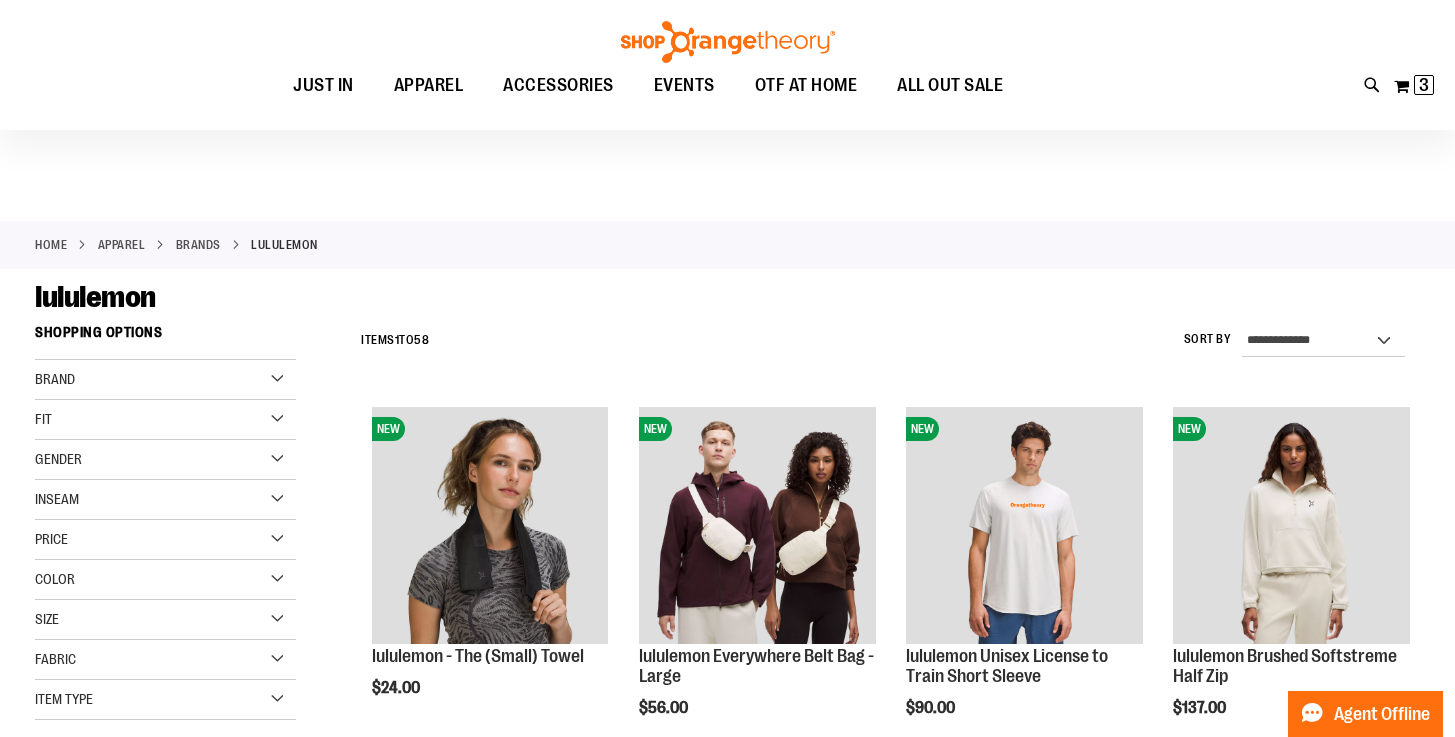 scroll, scrollTop: 118, scrollLeft: 0, axis: vertical 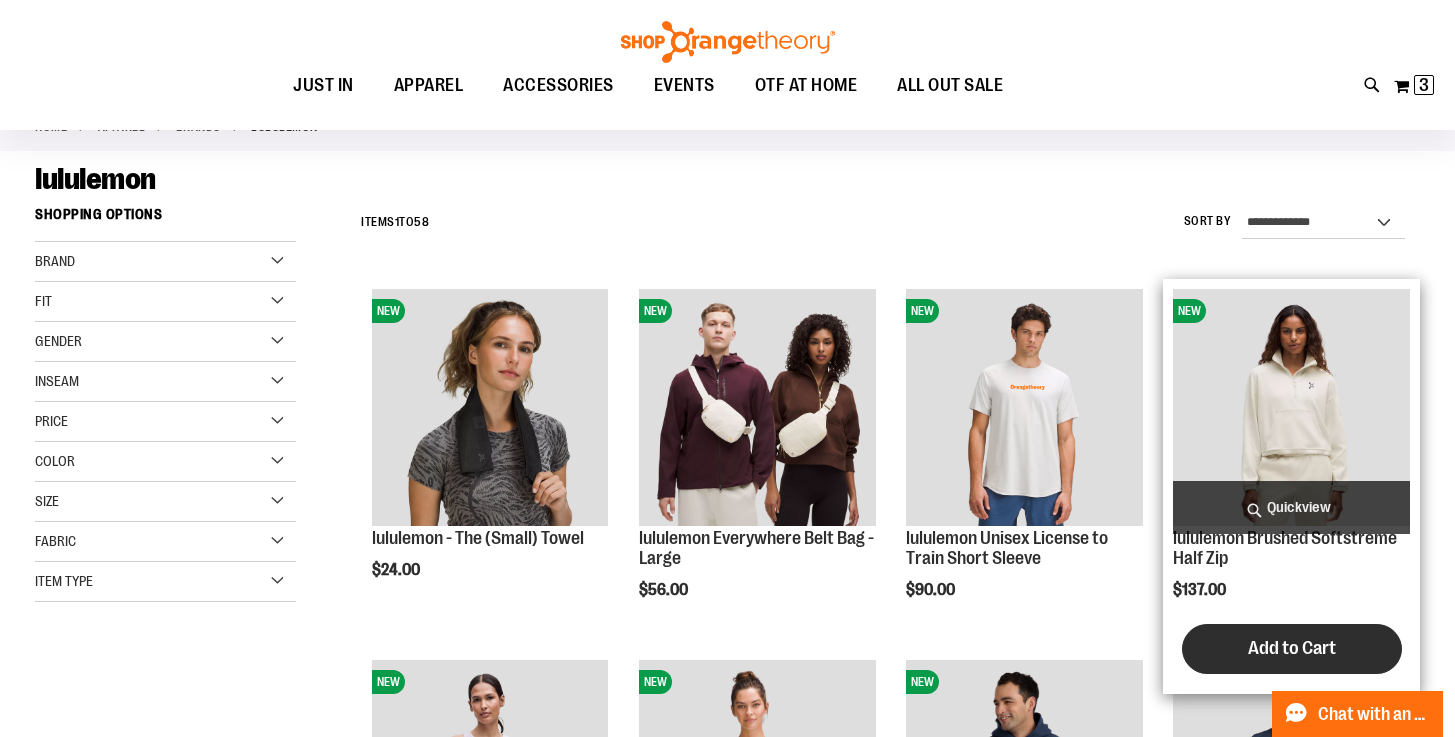 click on "Add to Cart" at bounding box center [1292, 648] 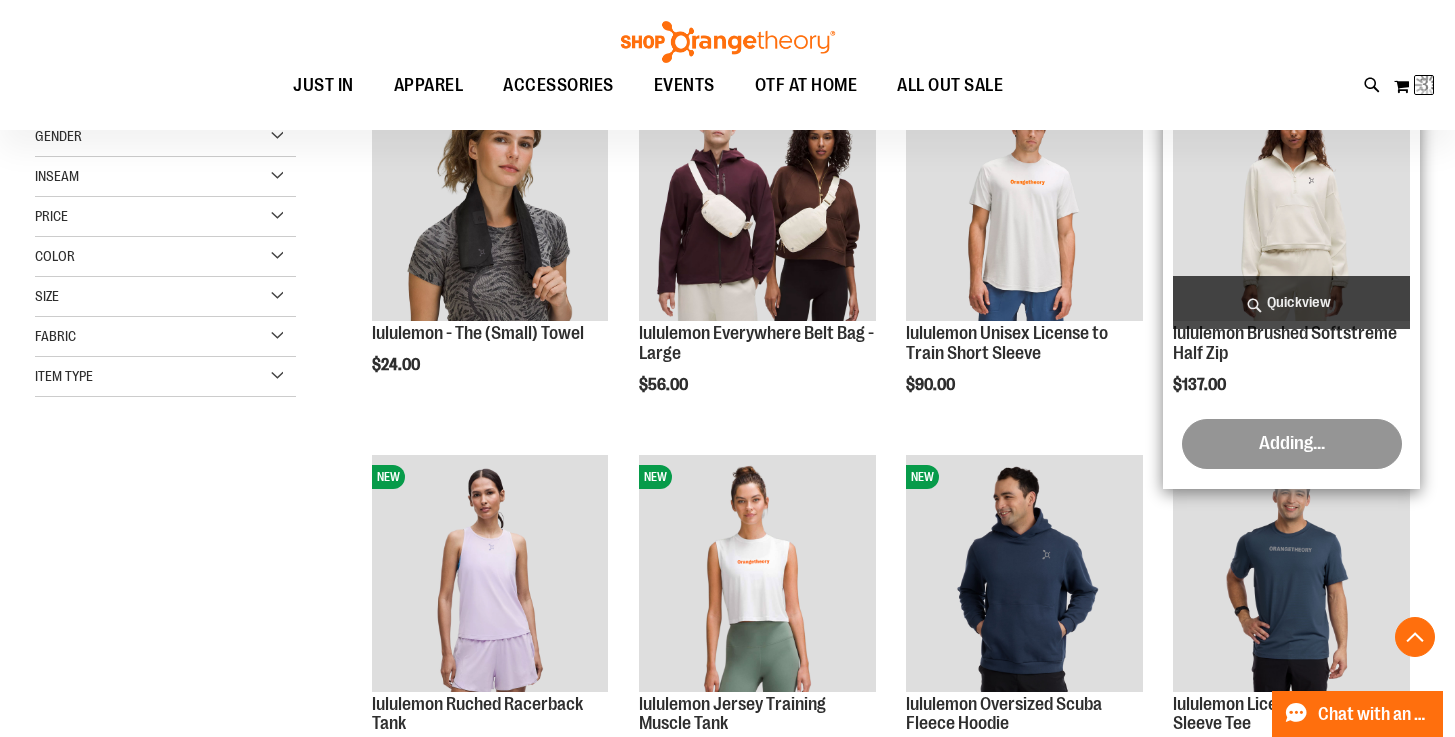 scroll, scrollTop: 324, scrollLeft: 0, axis: vertical 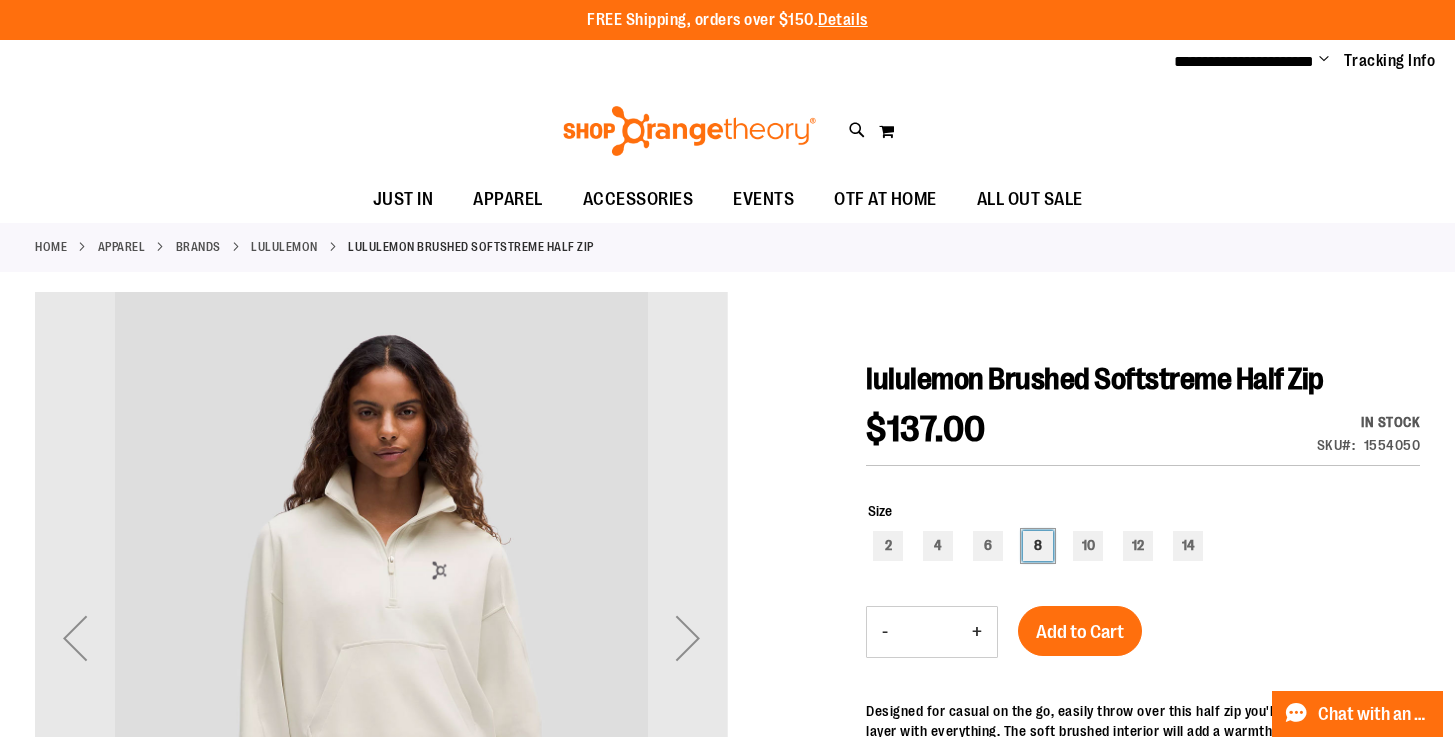 click on "8" at bounding box center [1038, 546] 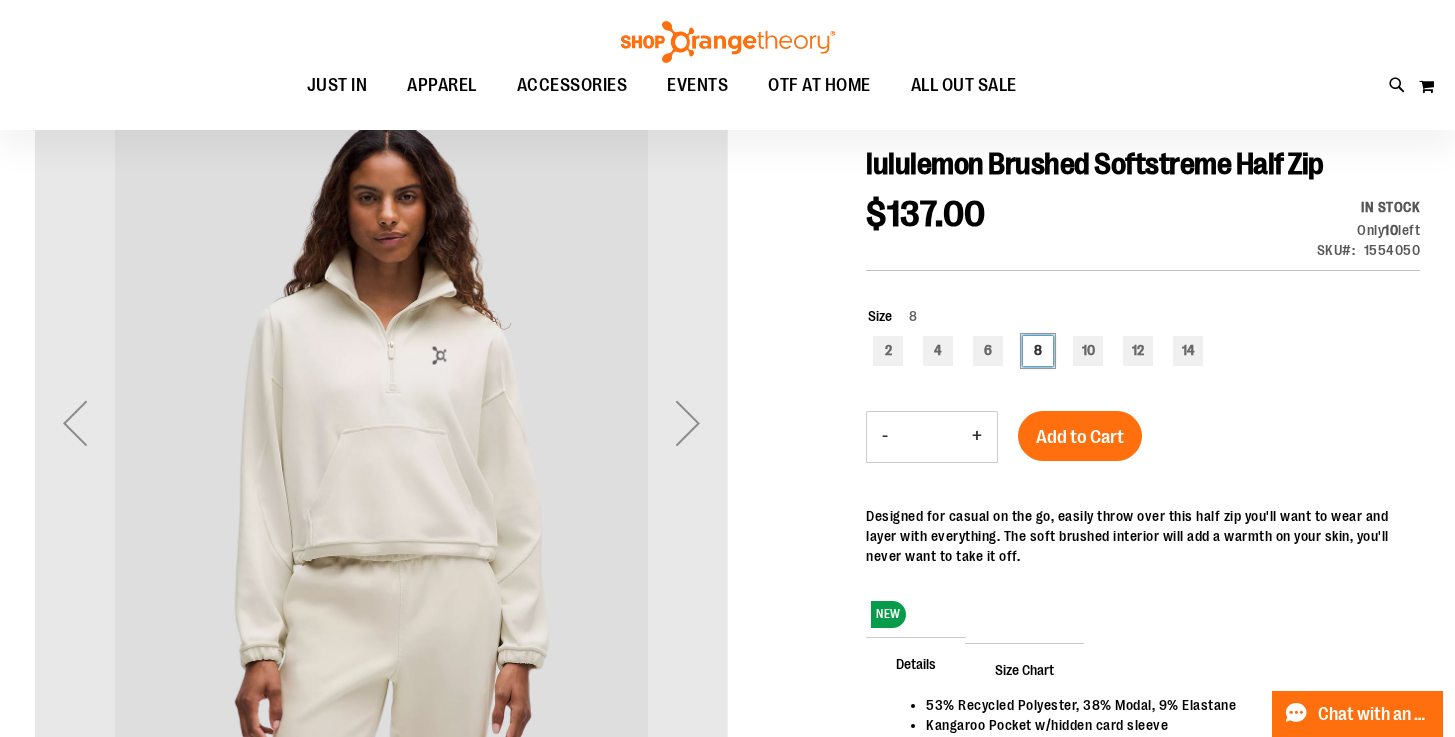 scroll, scrollTop: 267, scrollLeft: 0, axis: vertical 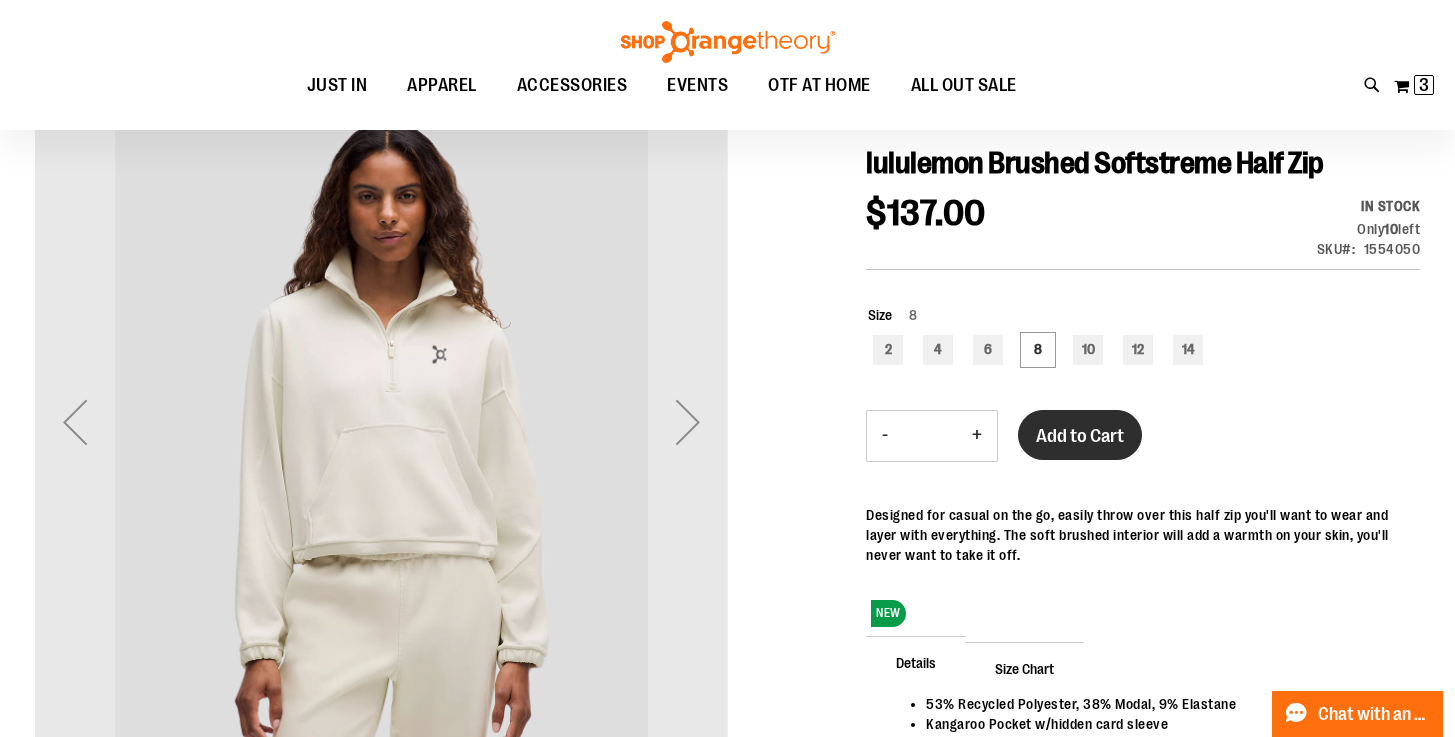 click on "Add to Cart" at bounding box center [1080, 435] 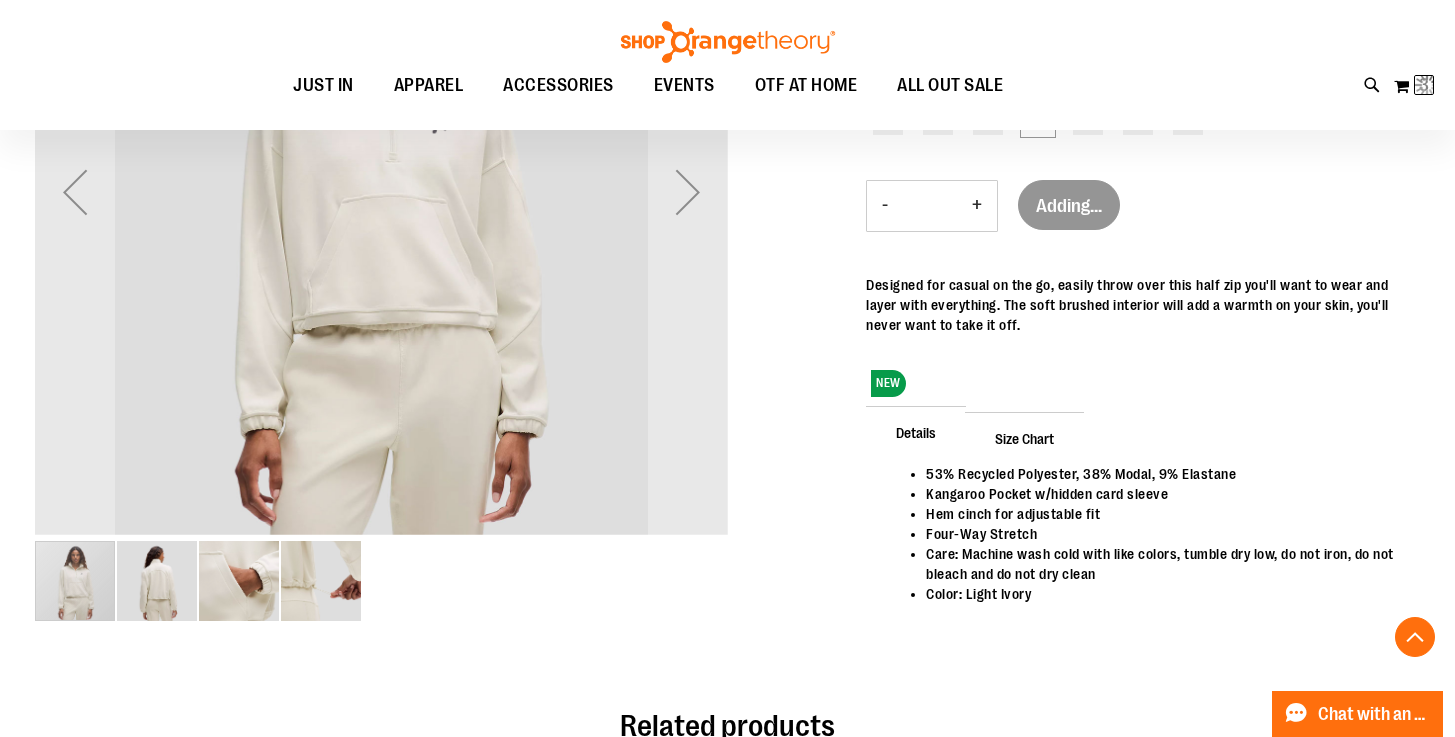 scroll, scrollTop: 501, scrollLeft: 0, axis: vertical 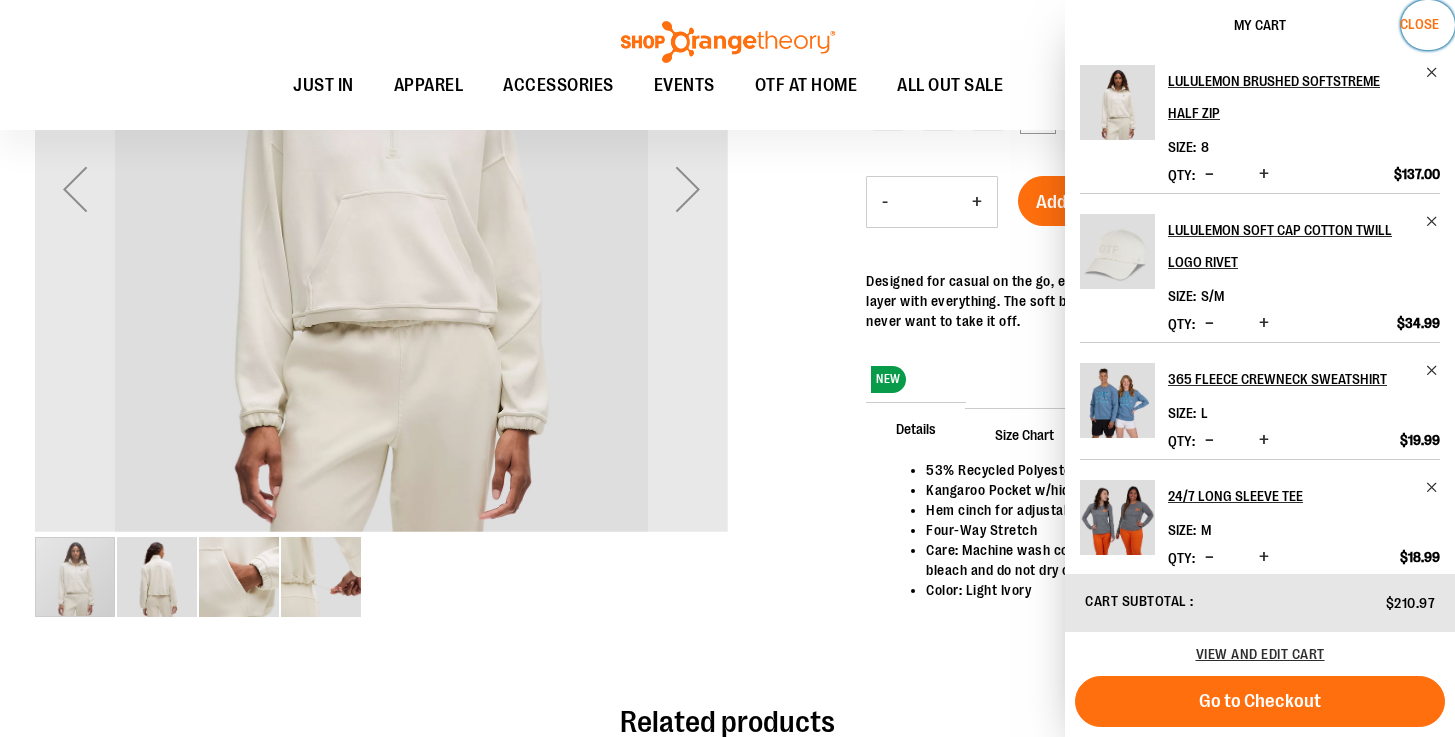 click on "Close" at bounding box center [1419, 24] 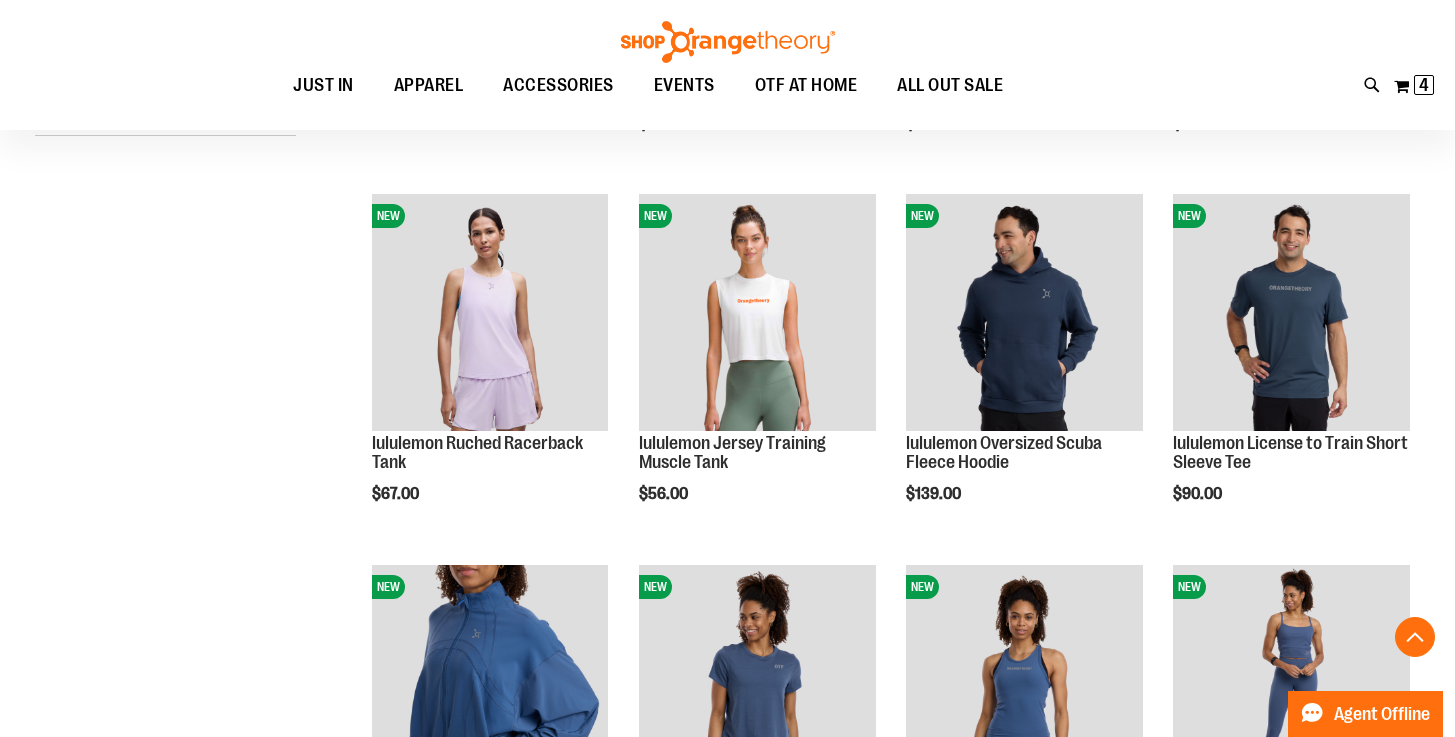 scroll, scrollTop: 365, scrollLeft: 0, axis: vertical 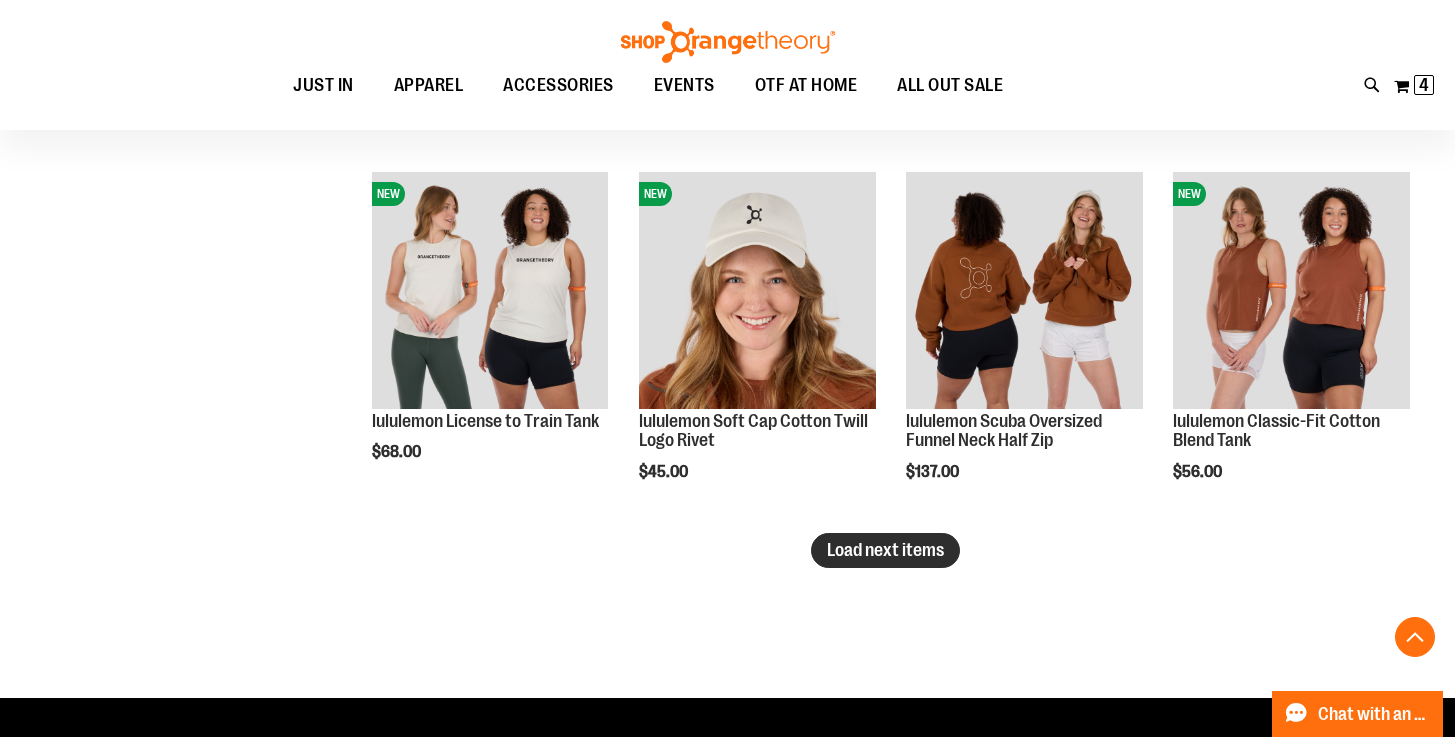 click on "Load next items" at bounding box center [885, 550] 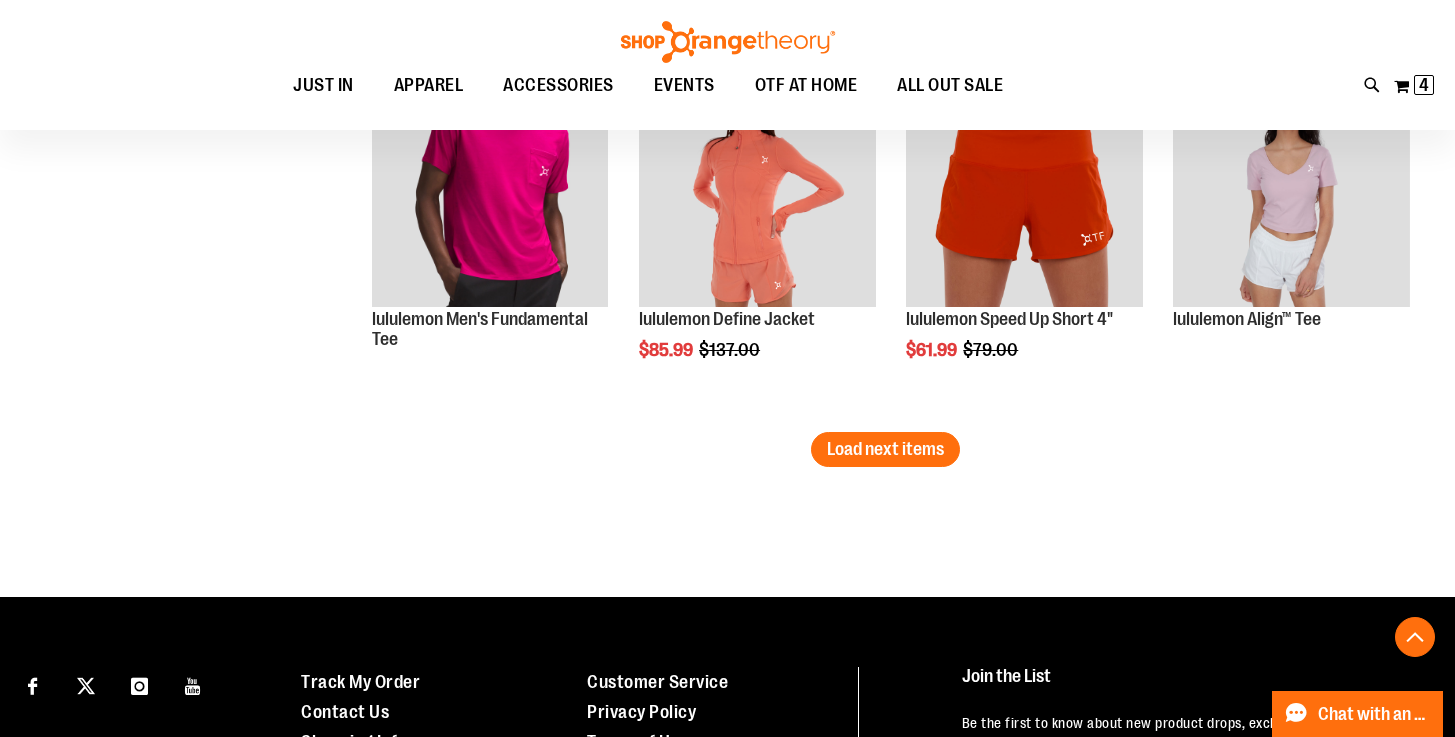 scroll, scrollTop: 4195, scrollLeft: 0, axis: vertical 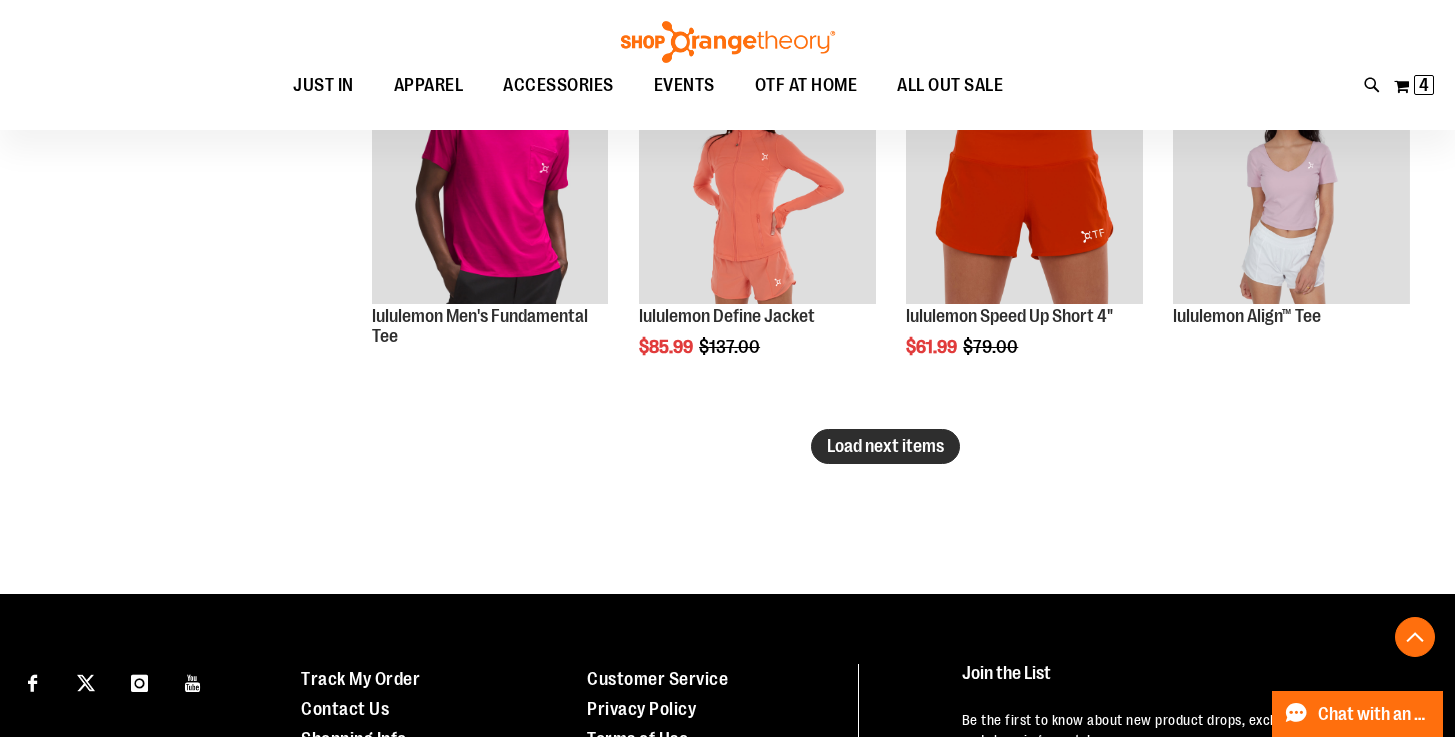 click on "Load next items" at bounding box center [885, 446] 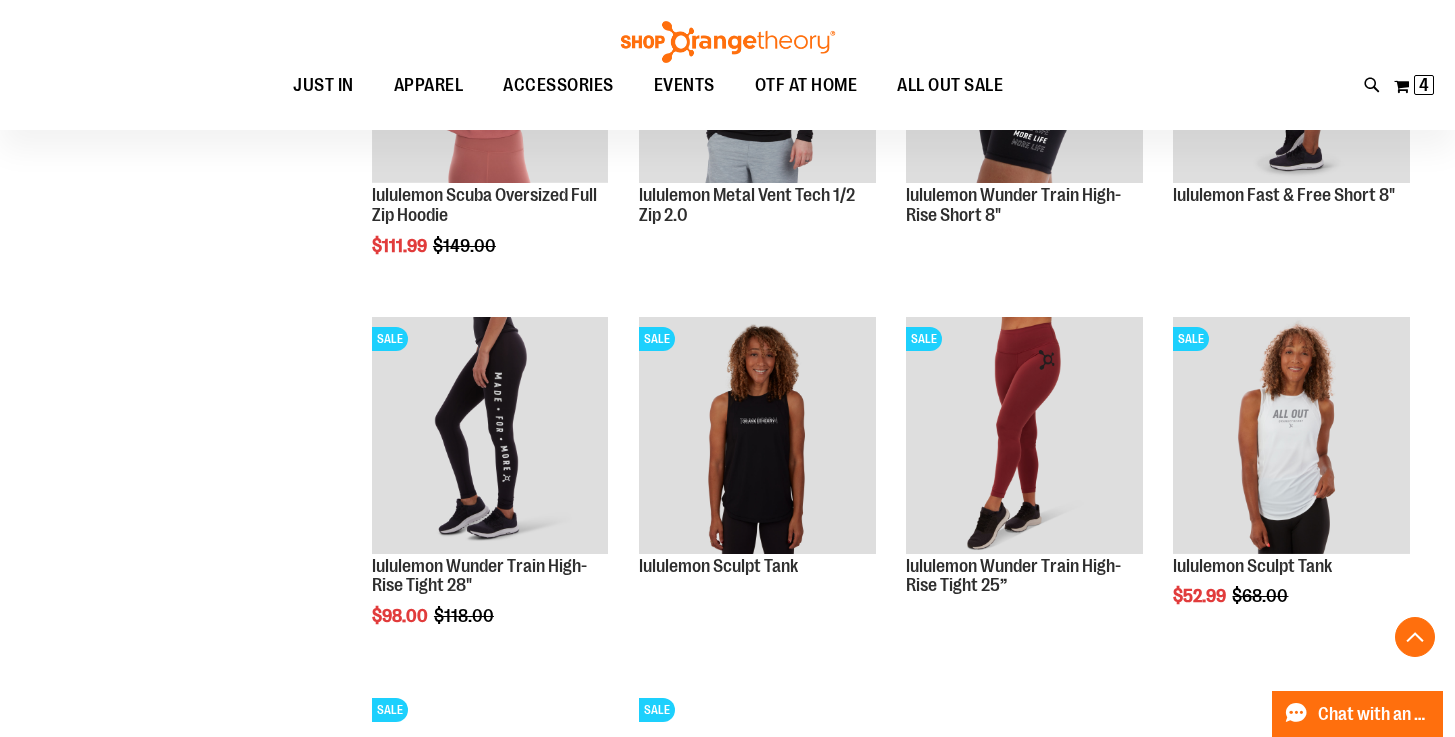 scroll, scrollTop: 4565, scrollLeft: 0, axis: vertical 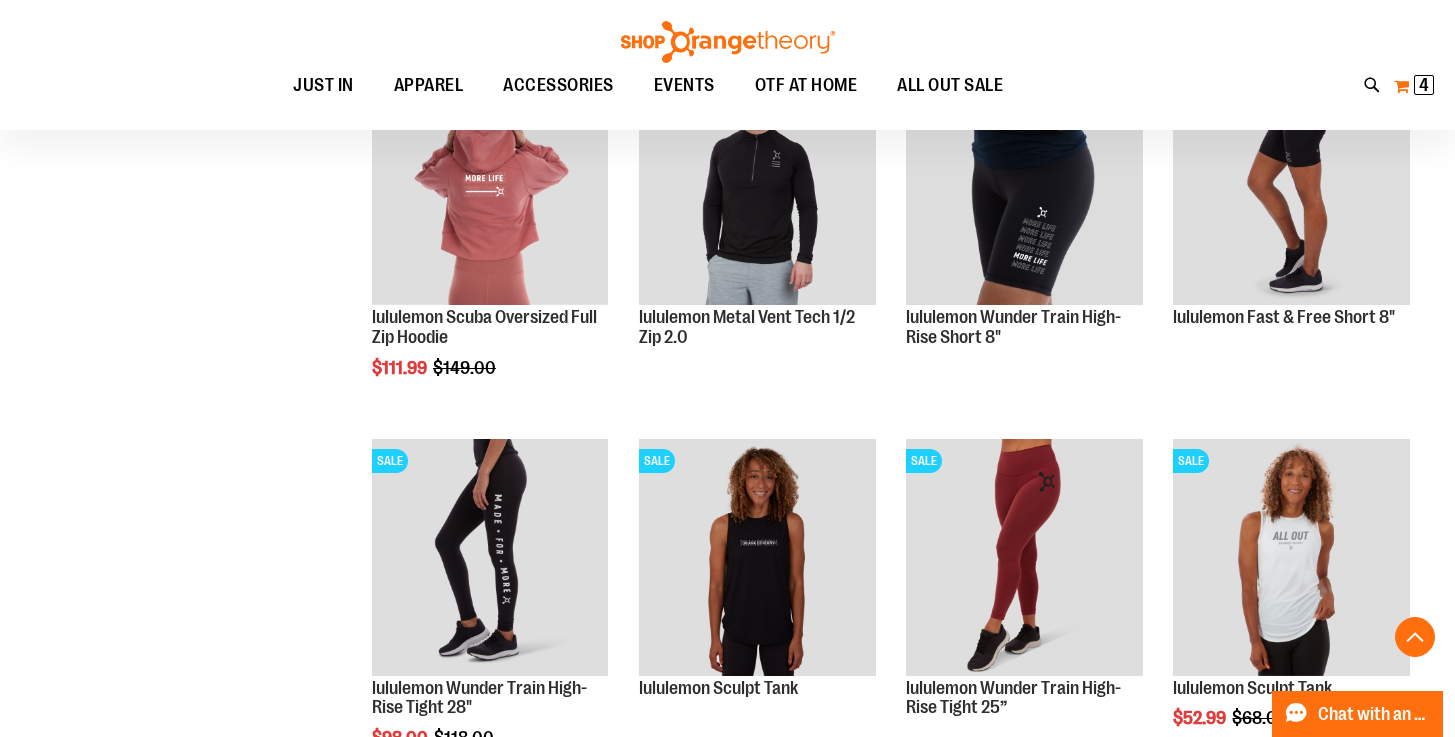 click on "4" at bounding box center (1424, 85) 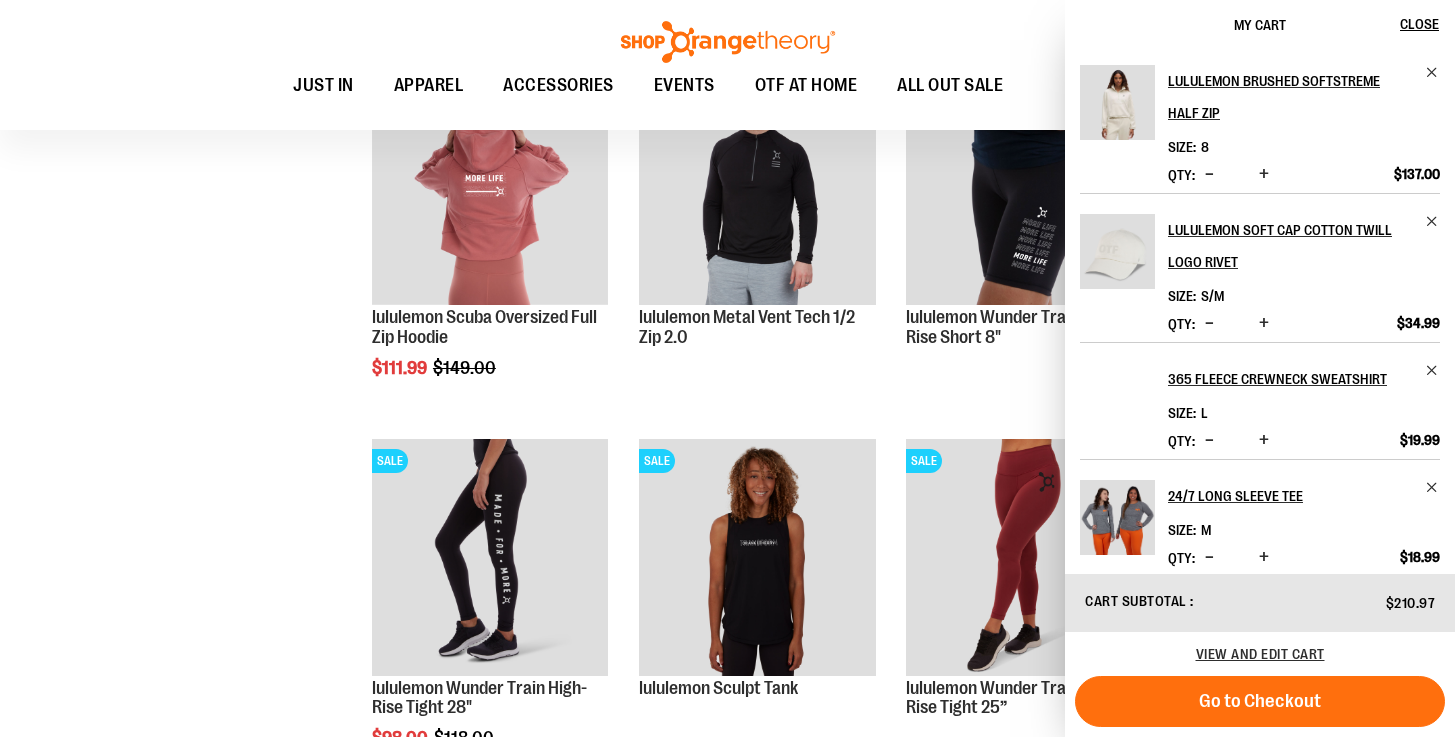 scroll, scrollTop: 52, scrollLeft: 0, axis: vertical 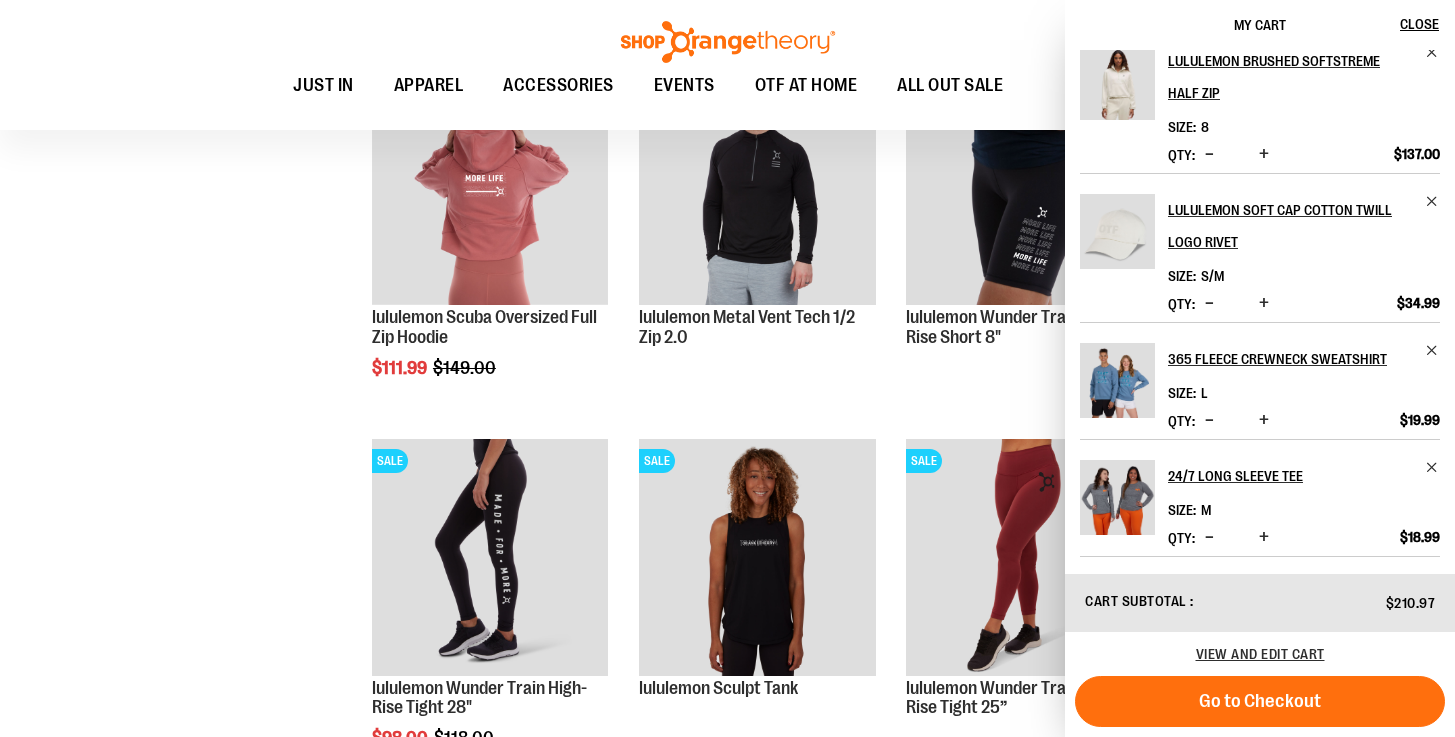click on "365 Fleece Crewneck Sweatshirt
Size
L
Qty *" at bounding box center [1260, 380] 